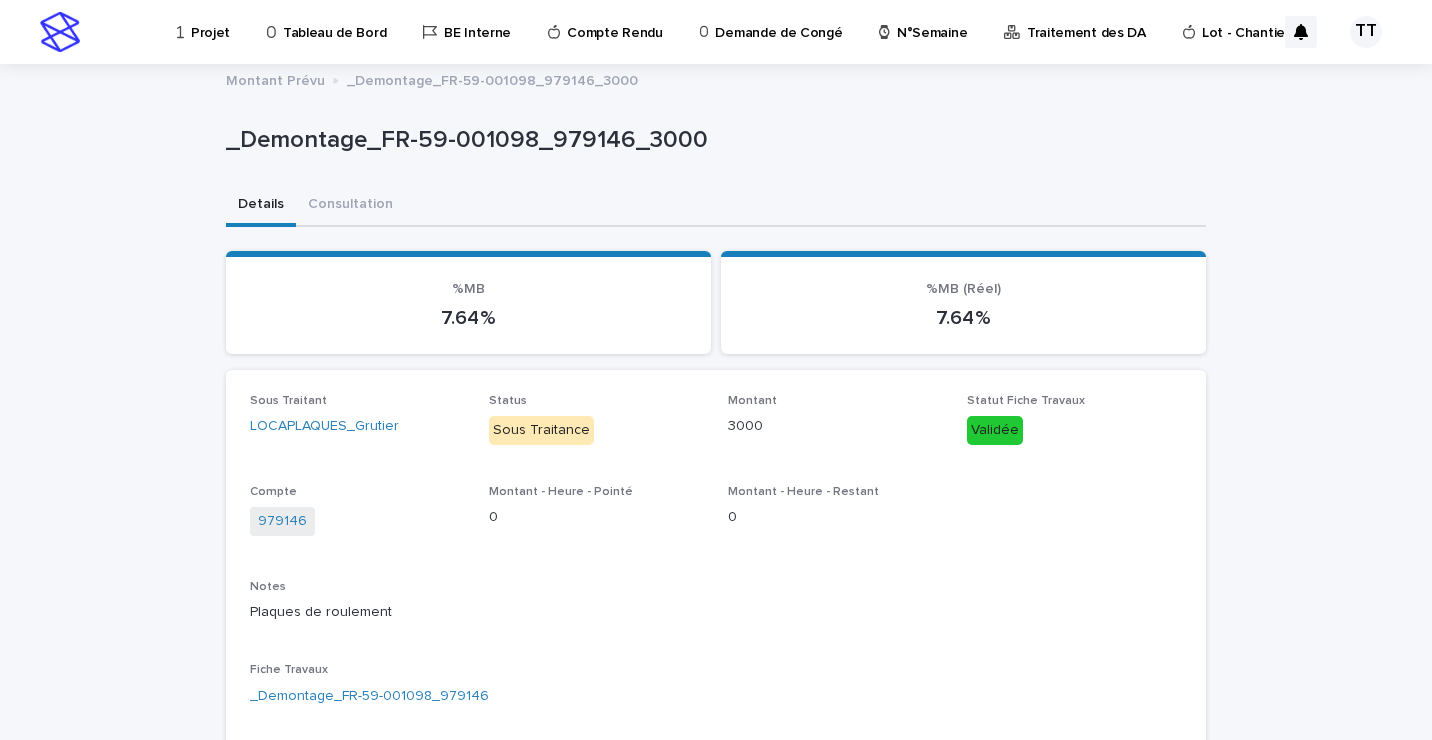 scroll, scrollTop: 0, scrollLeft: 0, axis: both 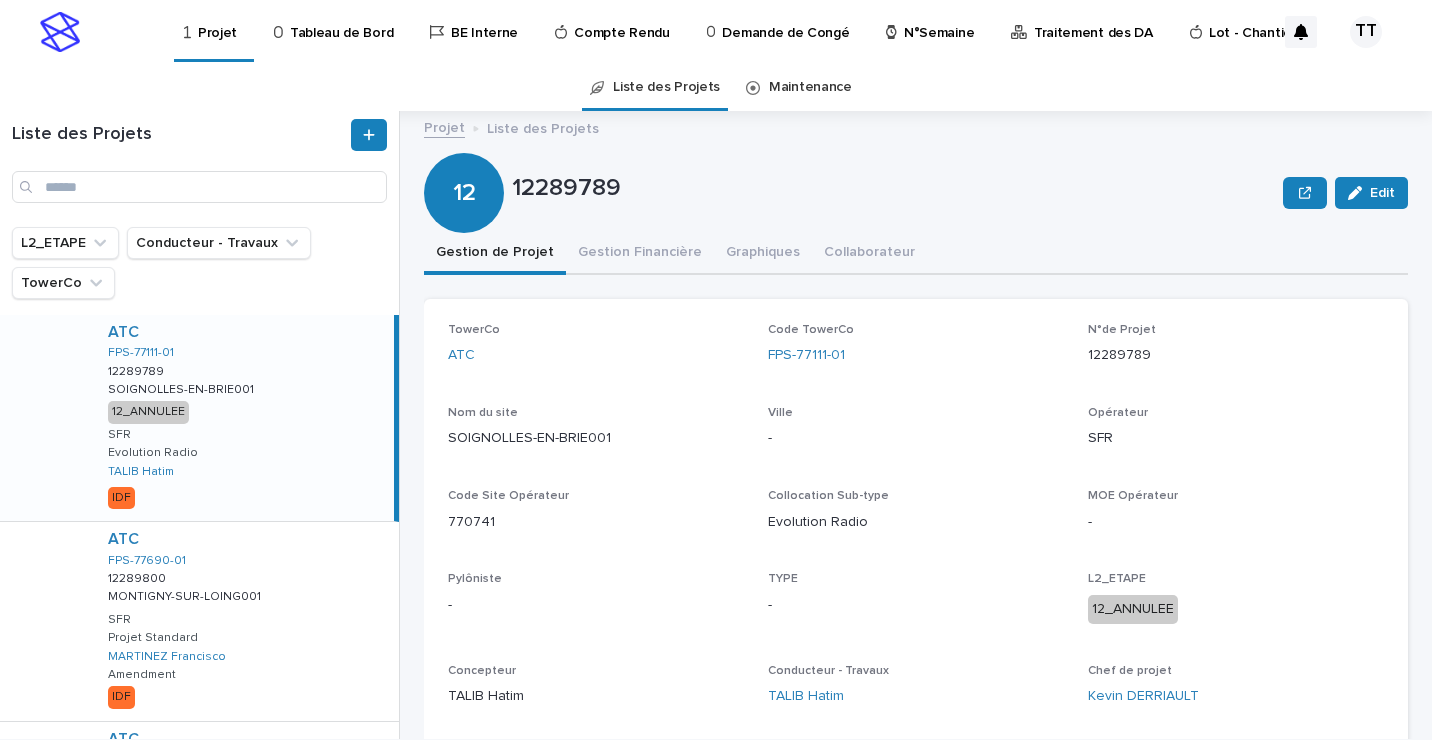click on "N°Semaine" at bounding box center (939, 21) 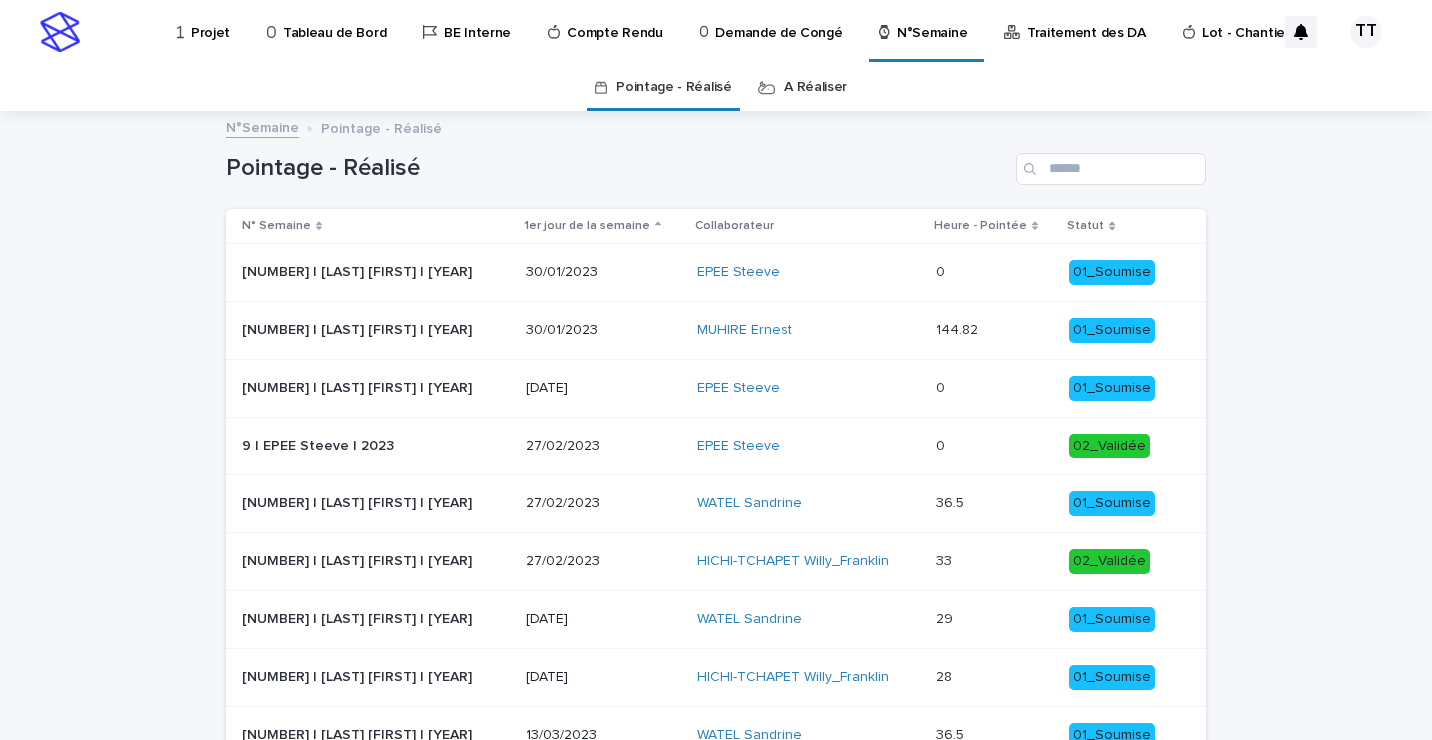 click on "A Réaliser" at bounding box center (815, 87) 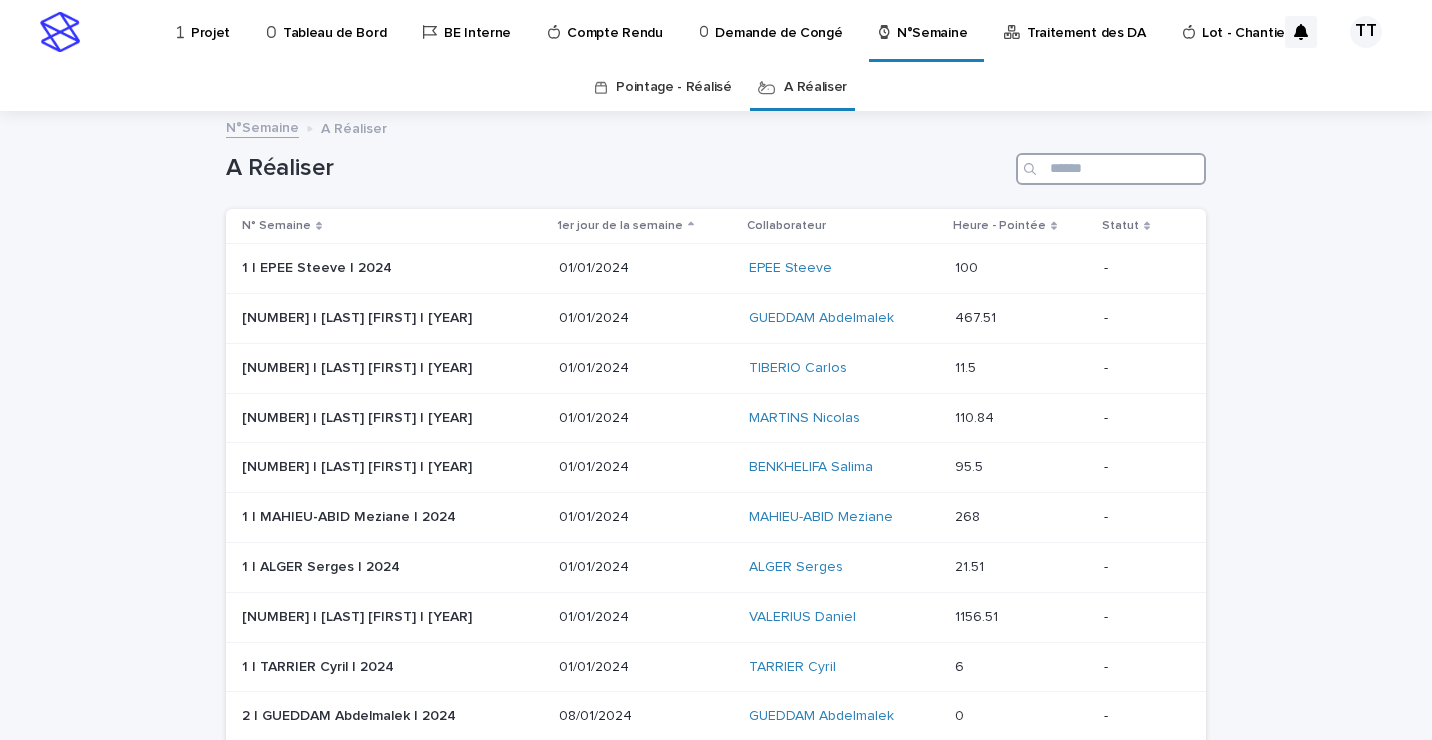 click at bounding box center [1111, 169] 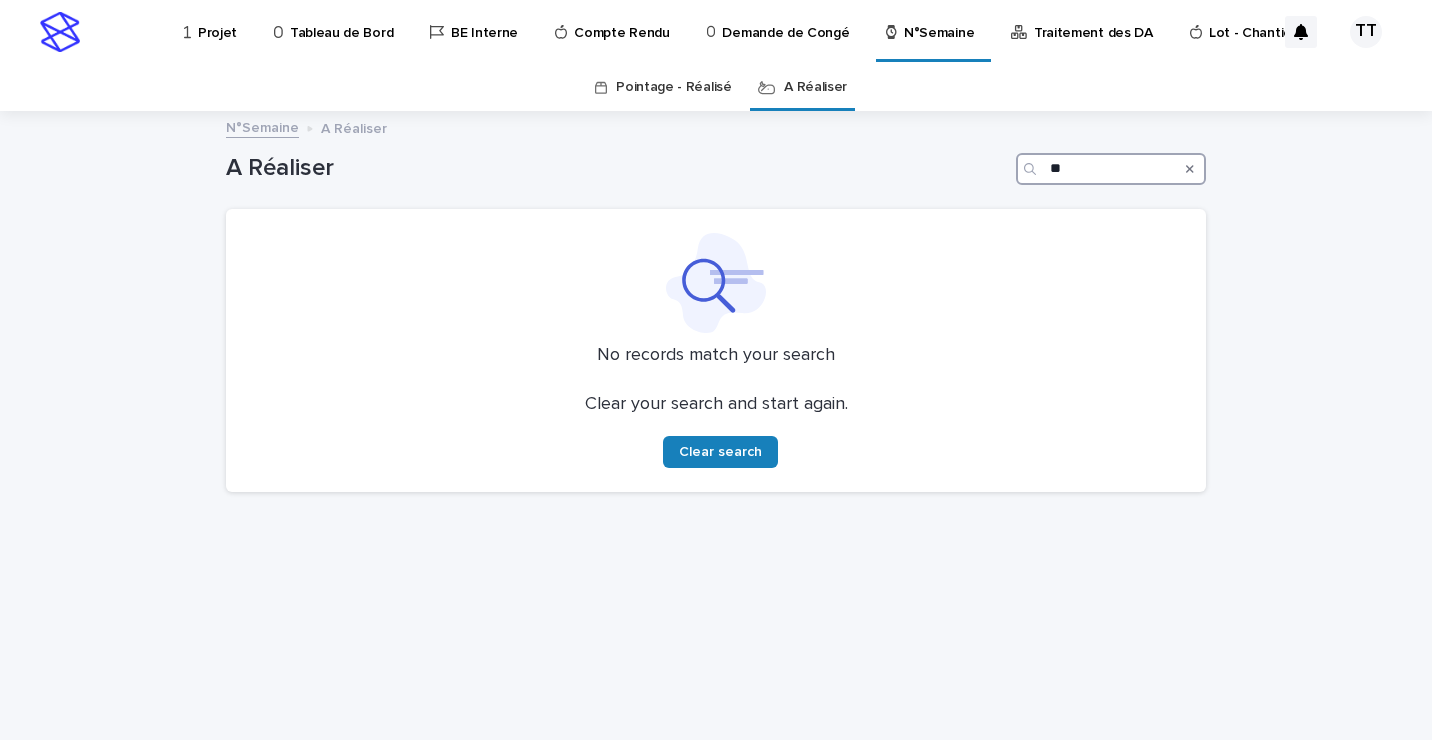 type on "*" 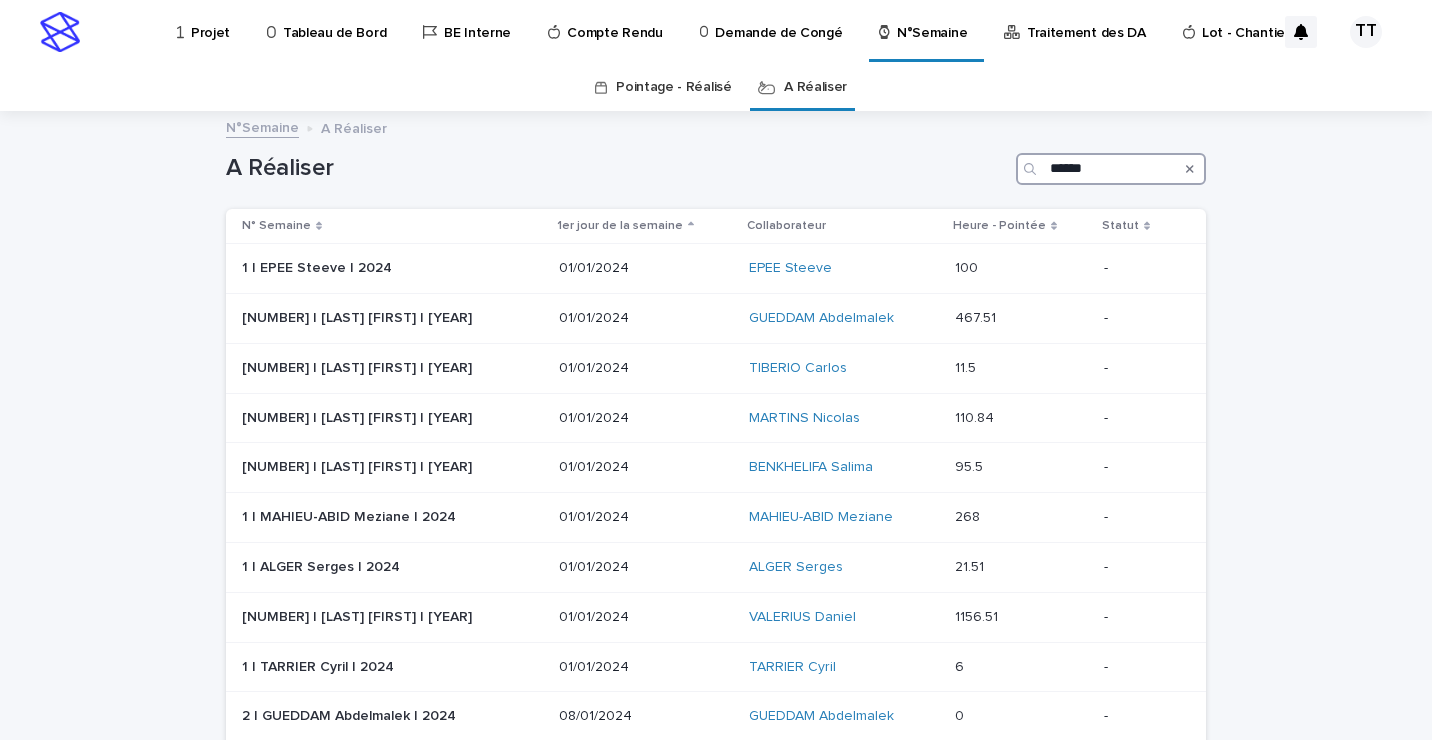 type on "******" 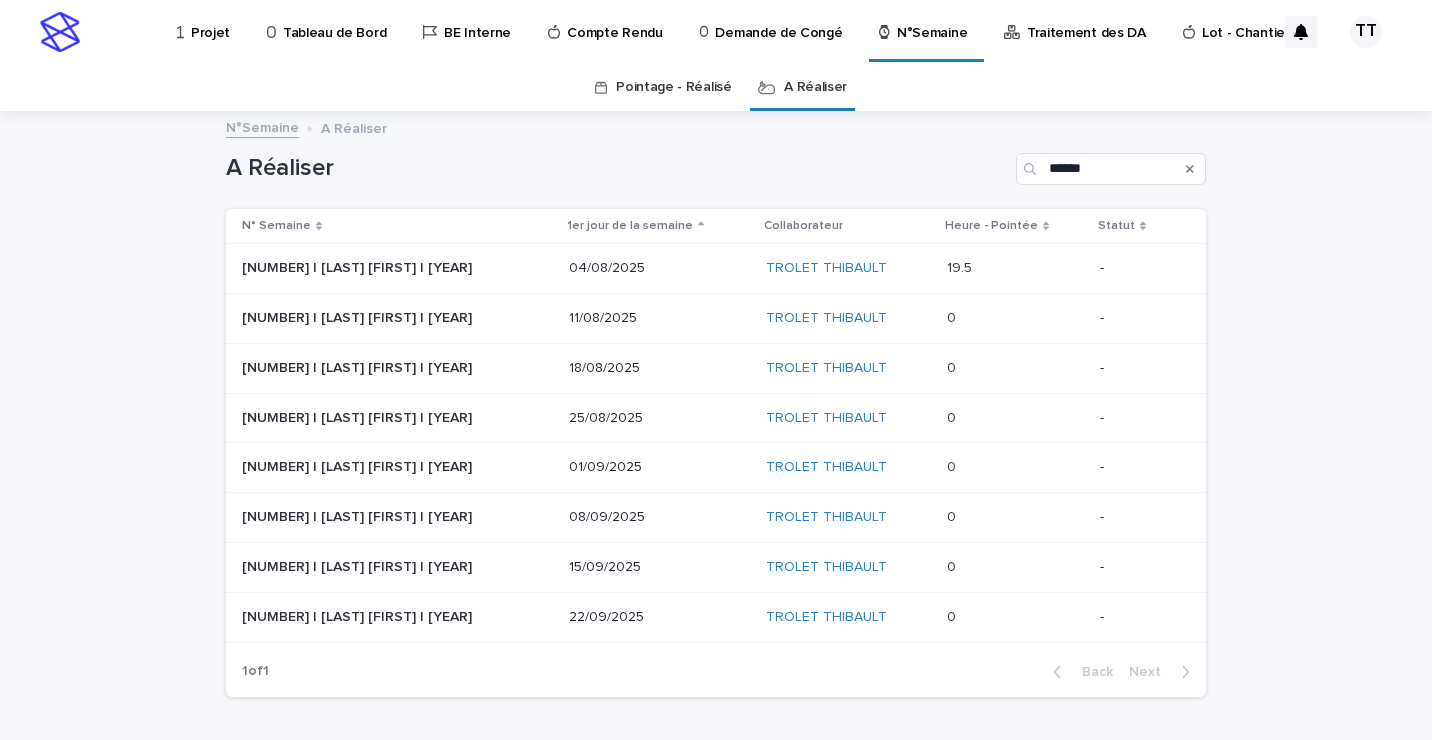 click on "04/08/2025" at bounding box center (659, 268) 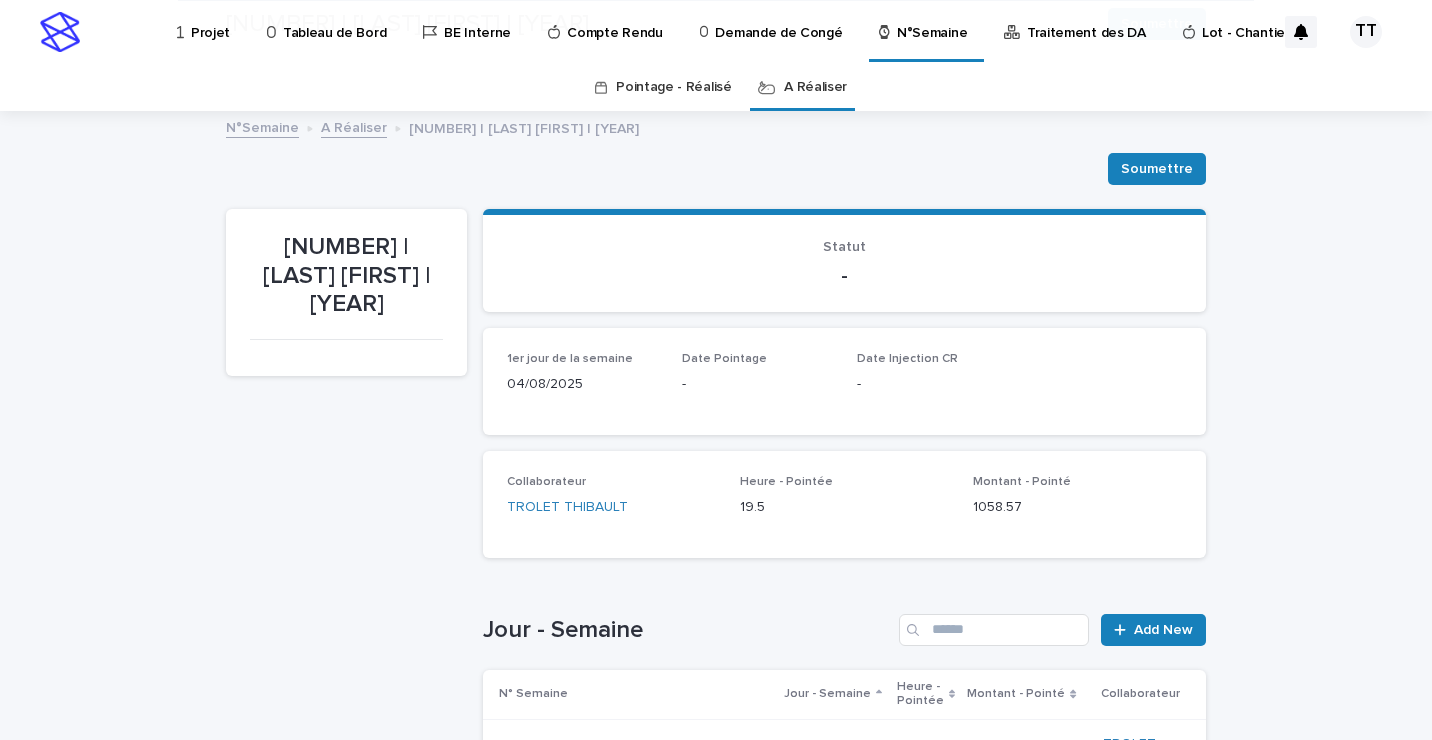 scroll, scrollTop: 400, scrollLeft: 0, axis: vertical 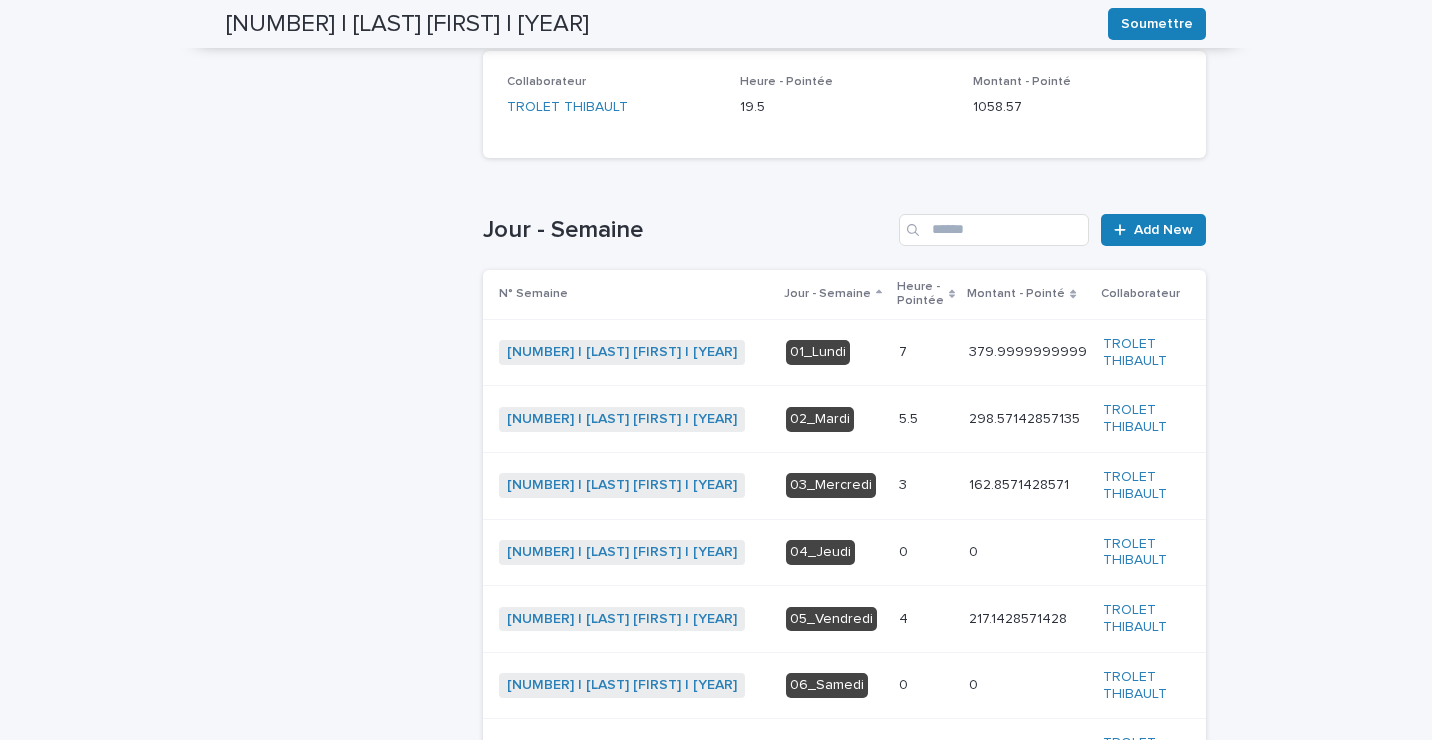 click at bounding box center [926, 352] 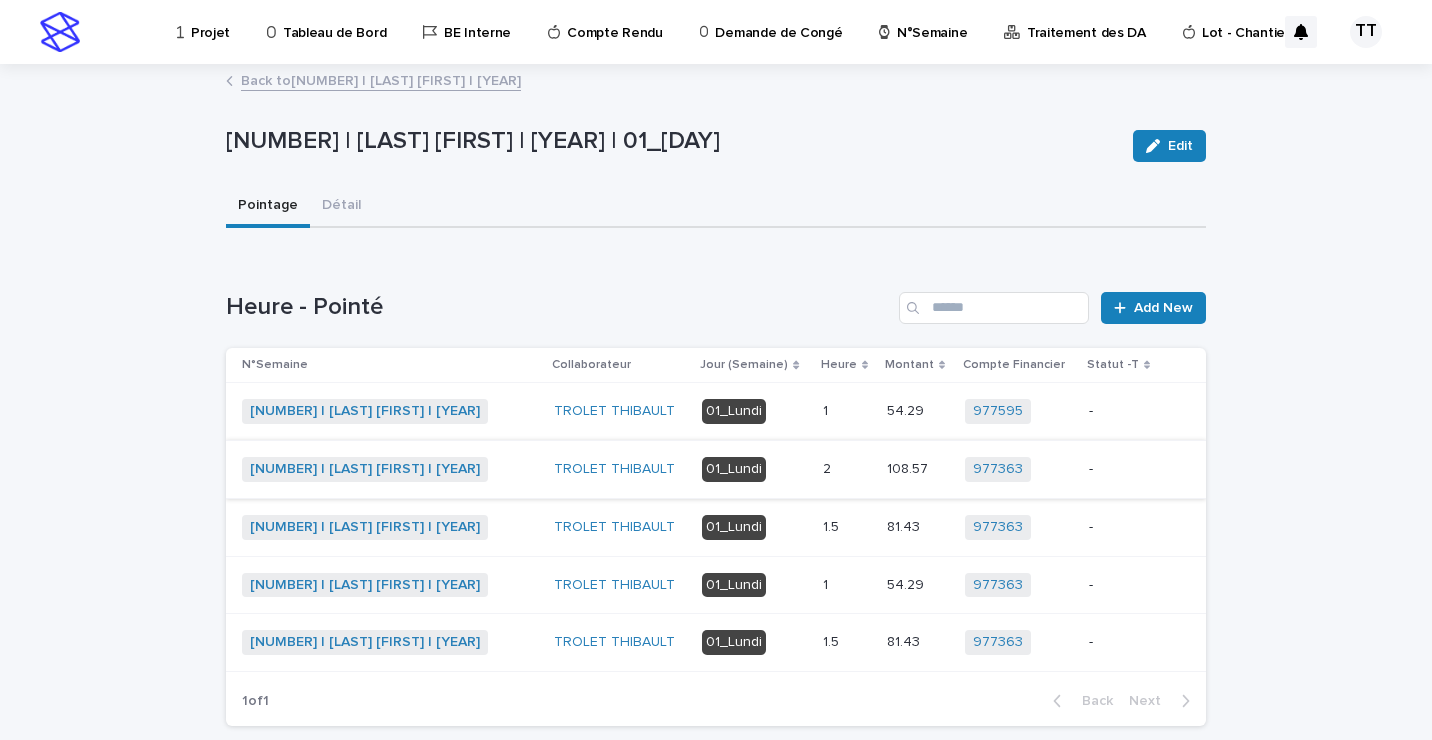 scroll, scrollTop: 102, scrollLeft: 0, axis: vertical 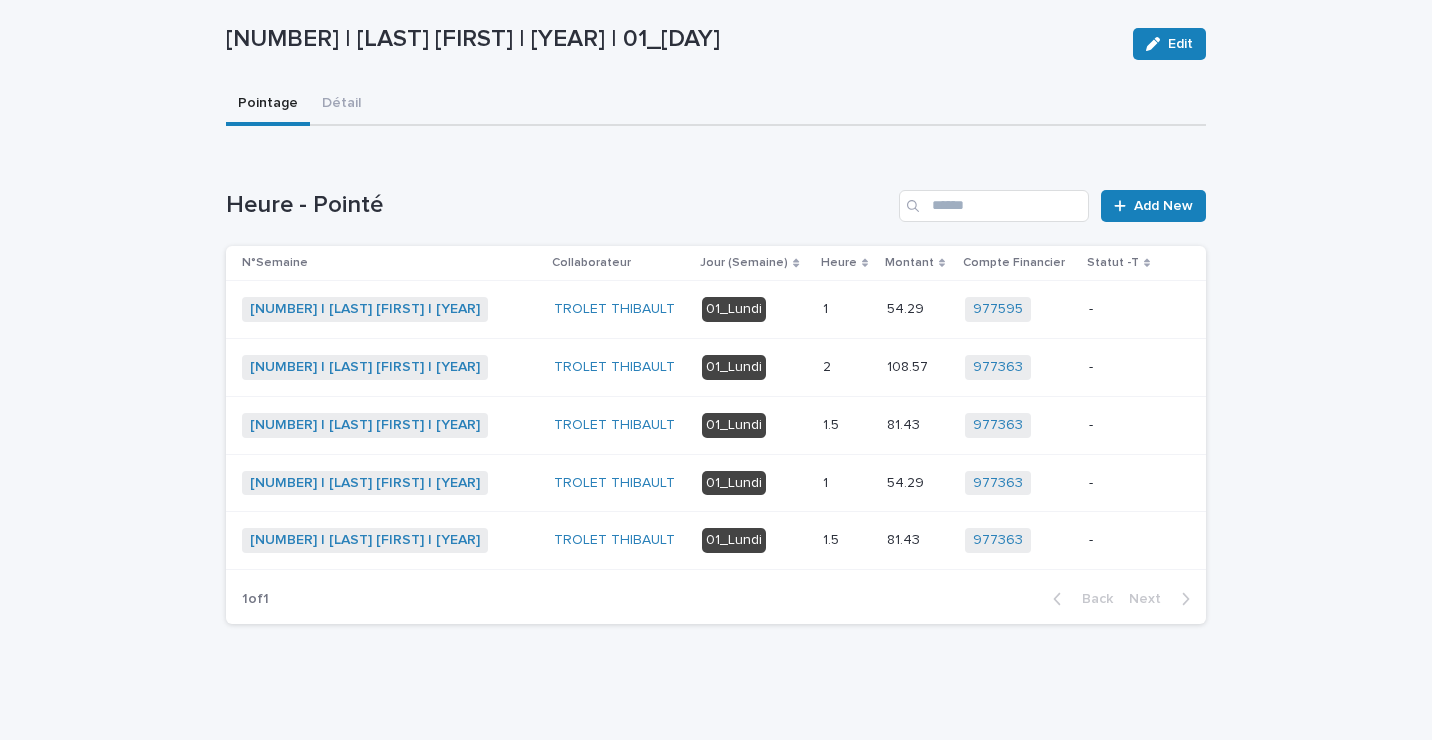 click on "01_Lundi" at bounding box center [754, 367] 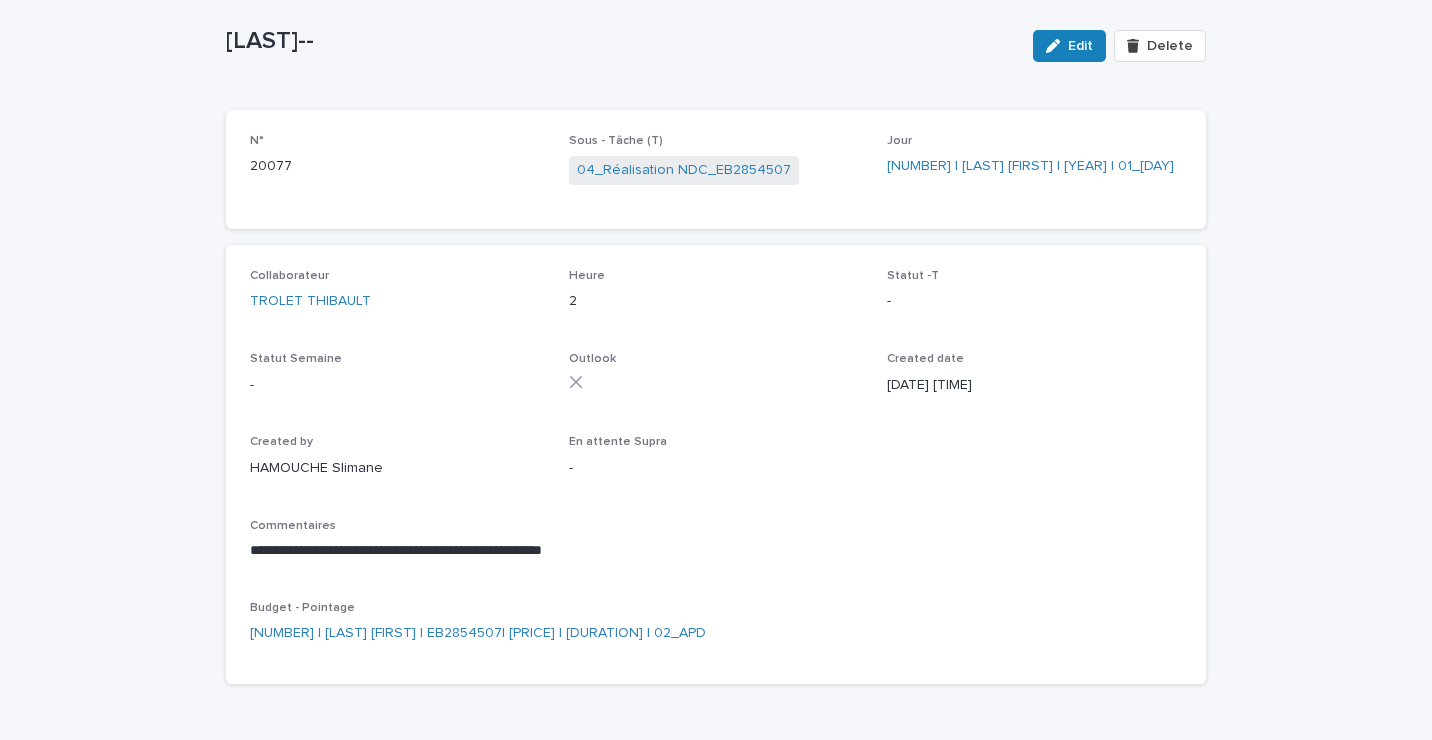 scroll, scrollTop: 0, scrollLeft: 0, axis: both 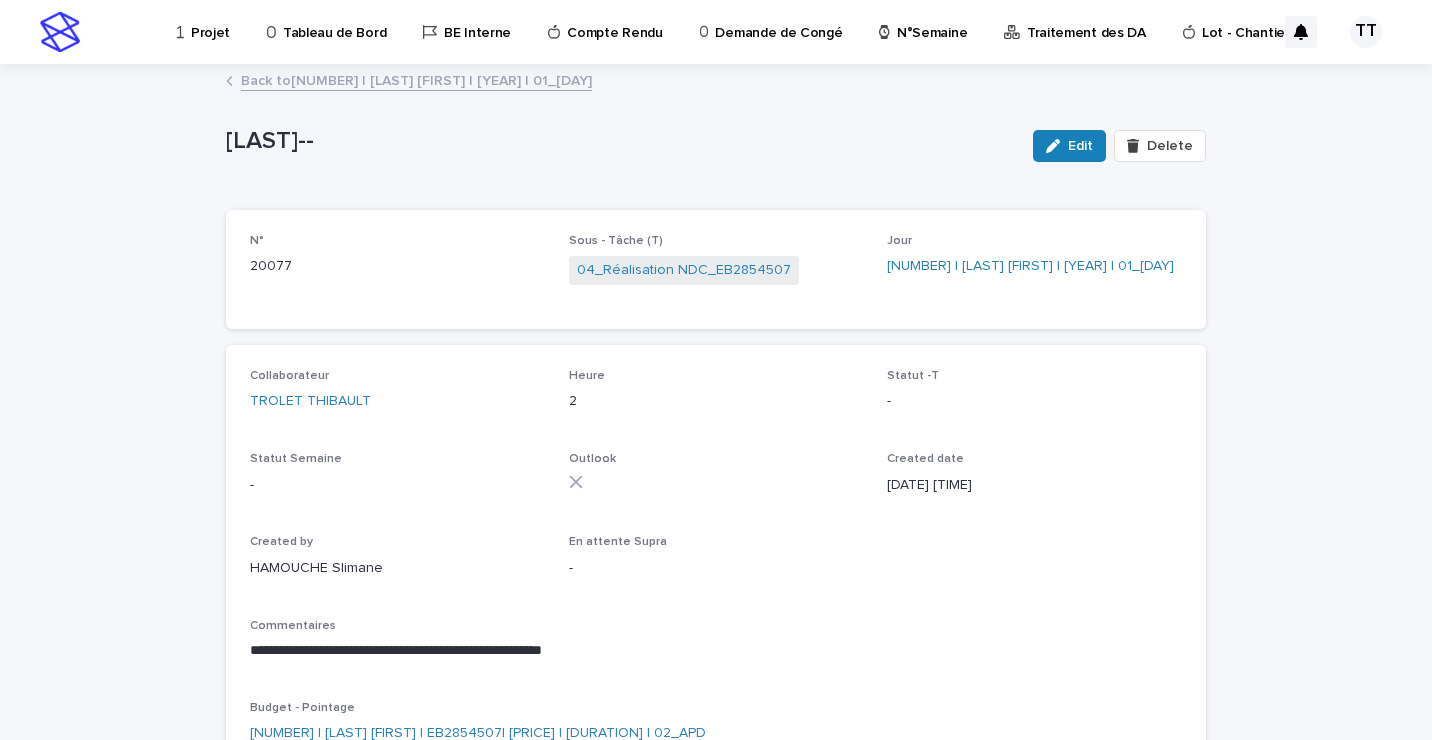click on "Back to  [NUMBER] | [LAST] [FIRST] | [YEAR] | 01_[DAY]" at bounding box center [416, 79] 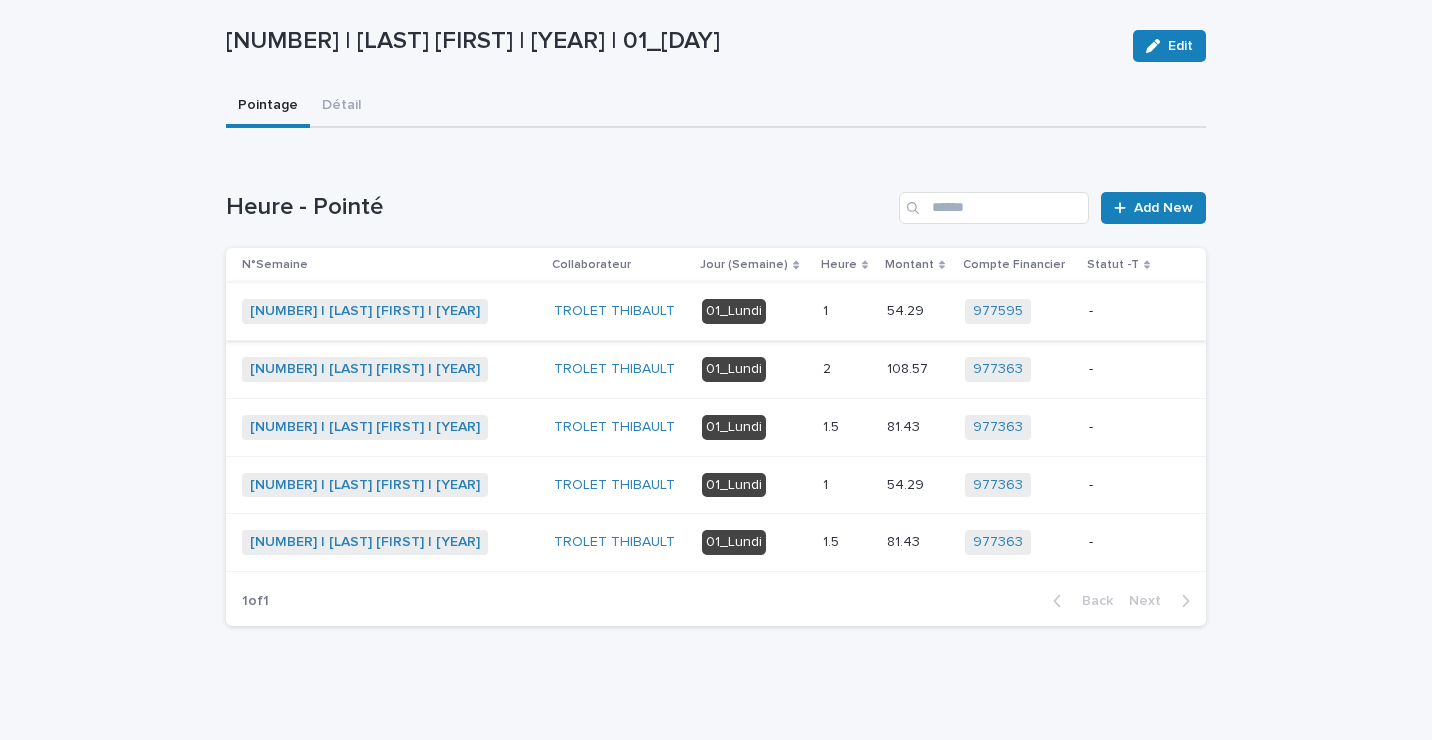 scroll, scrollTop: 0, scrollLeft: 0, axis: both 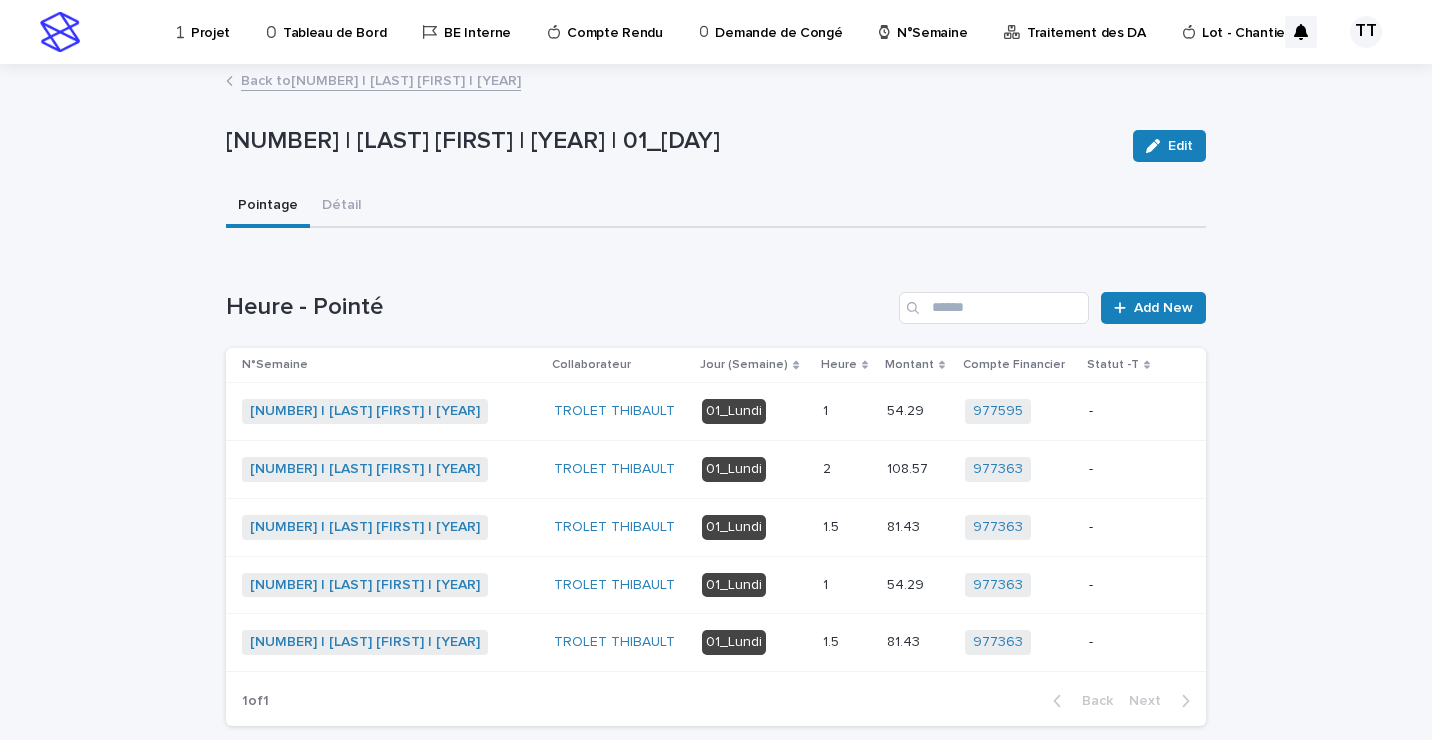 click on "Back to  [NUMBER] | [LAST] [FIRST] | [YEAR]" at bounding box center (381, 79) 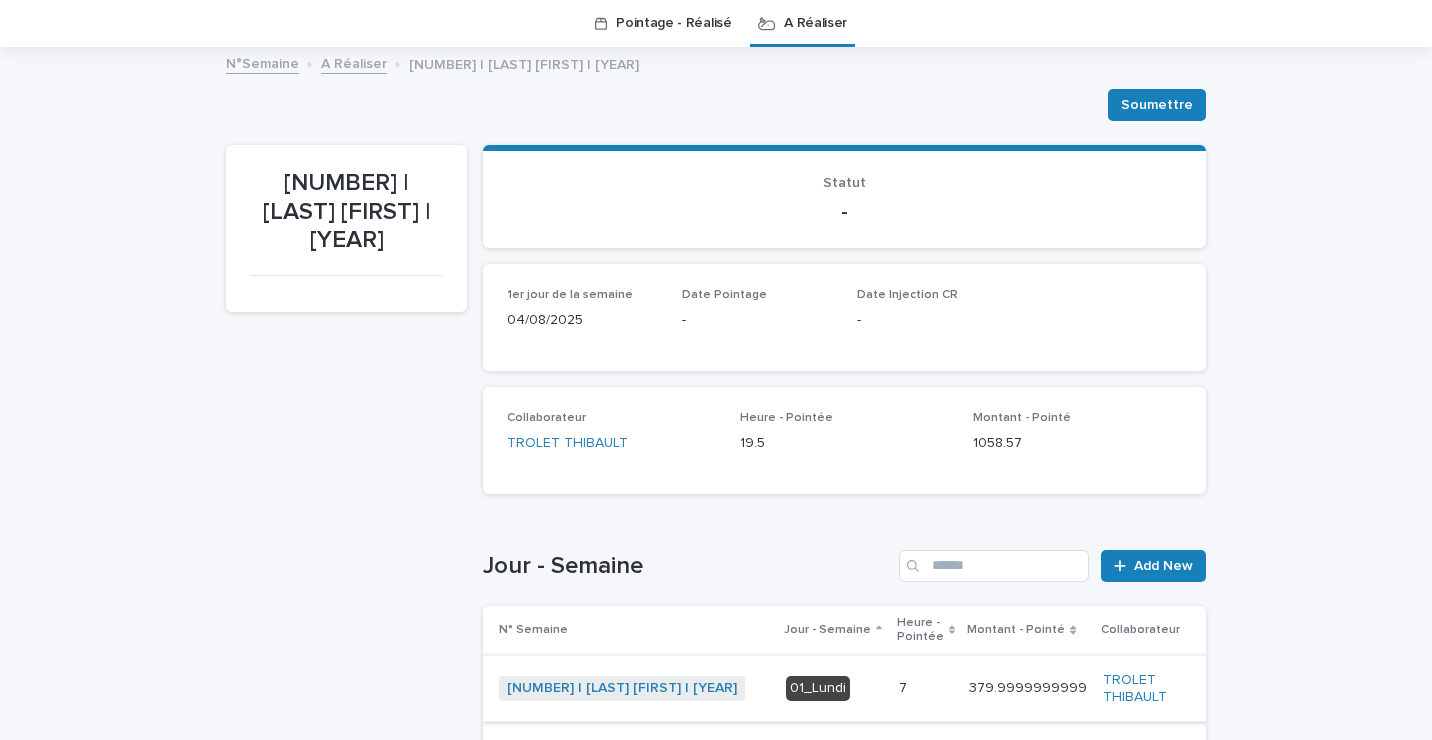 scroll, scrollTop: 364, scrollLeft: 0, axis: vertical 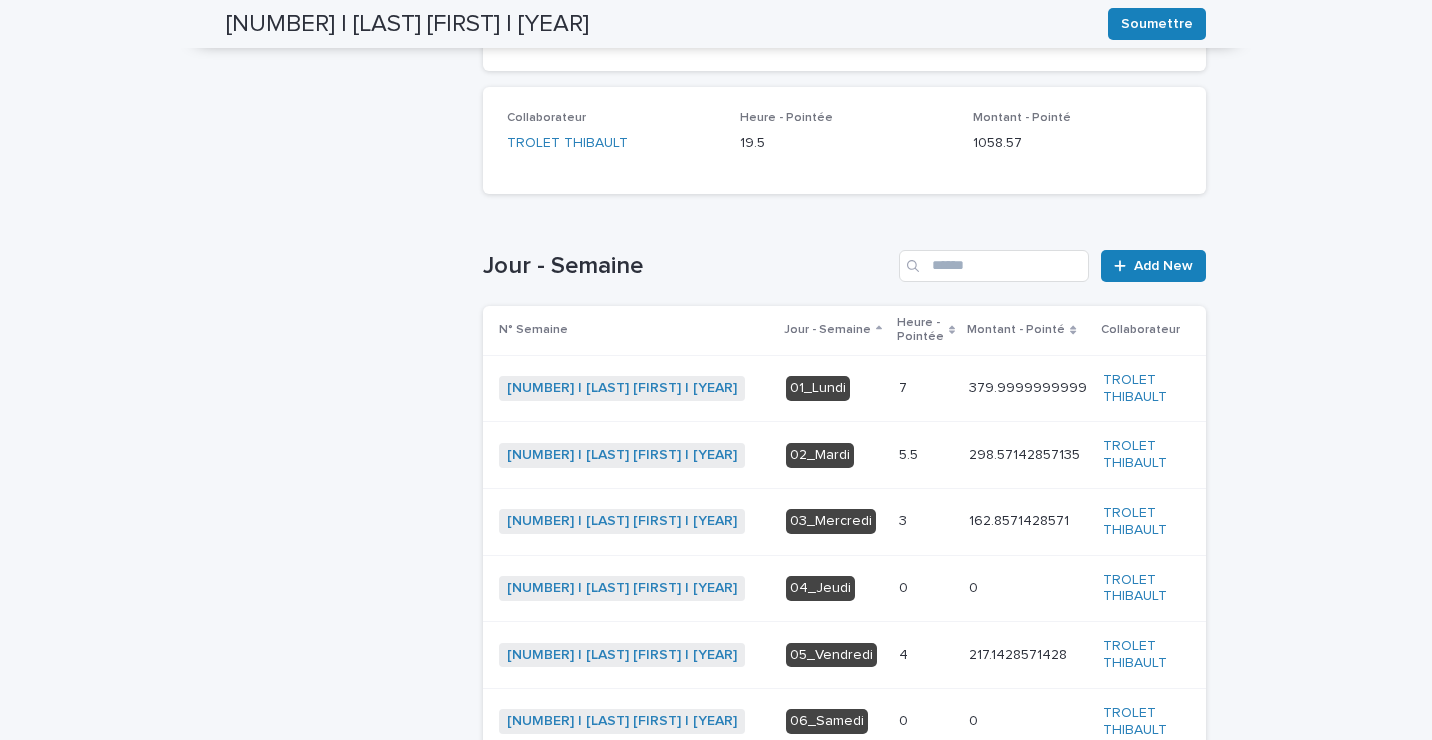 click on "7 7" at bounding box center [926, 388] 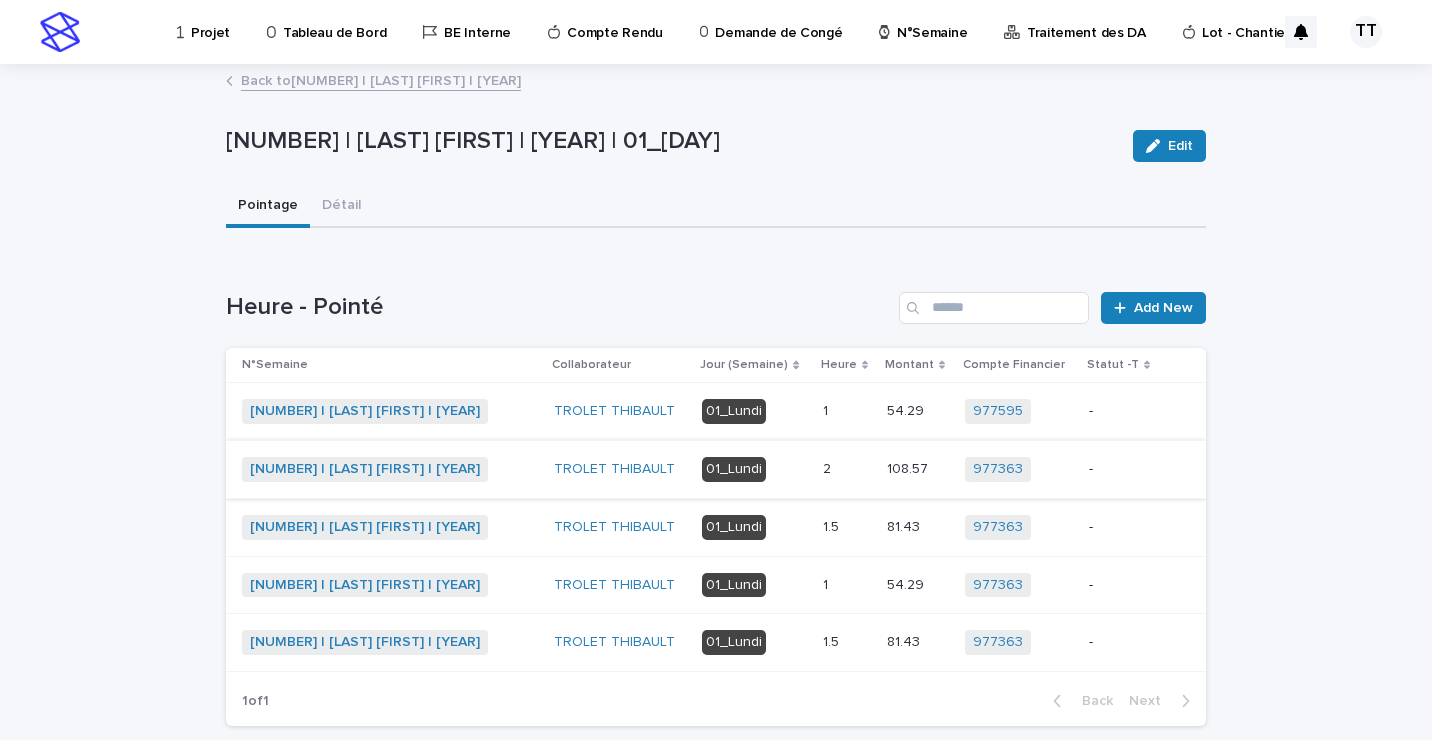 scroll, scrollTop: 102, scrollLeft: 0, axis: vertical 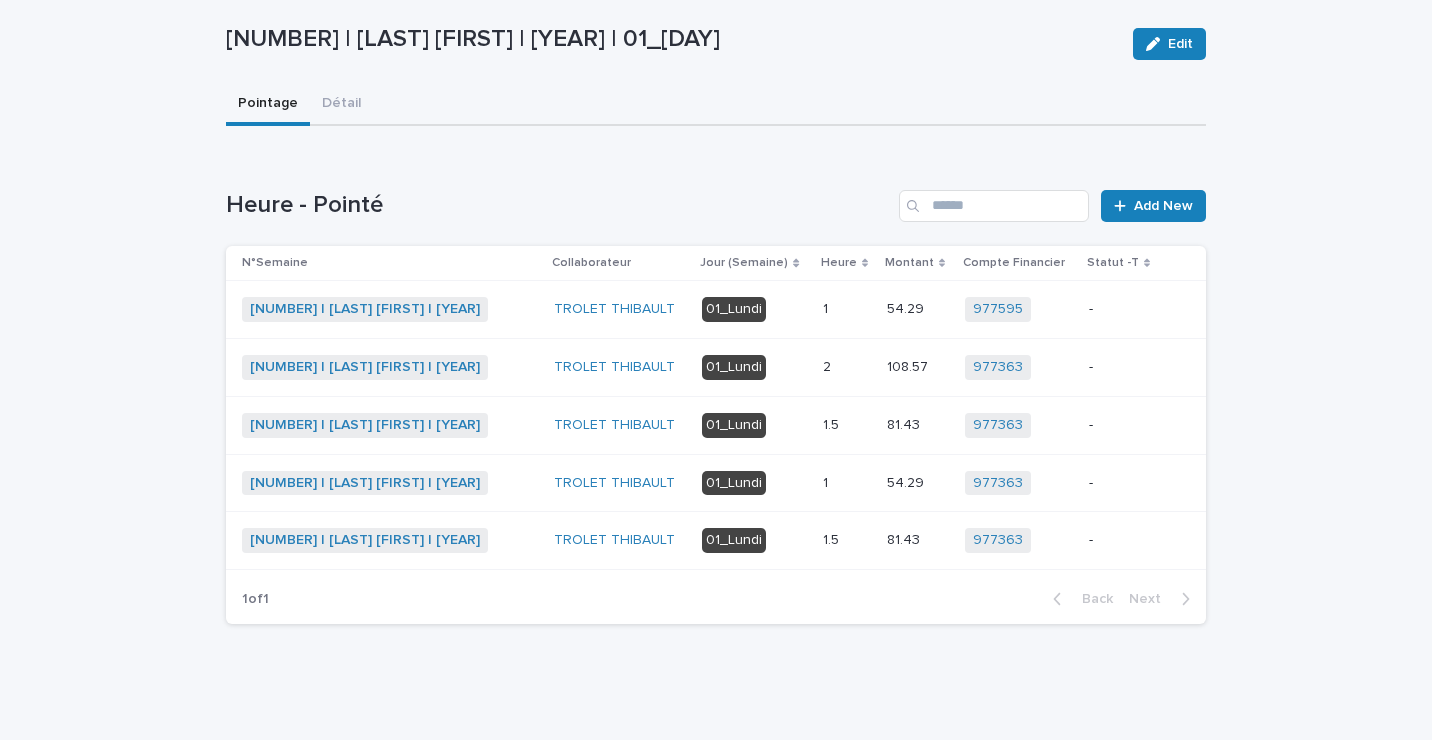 click on "2 2" at bounding box center (847, 367) 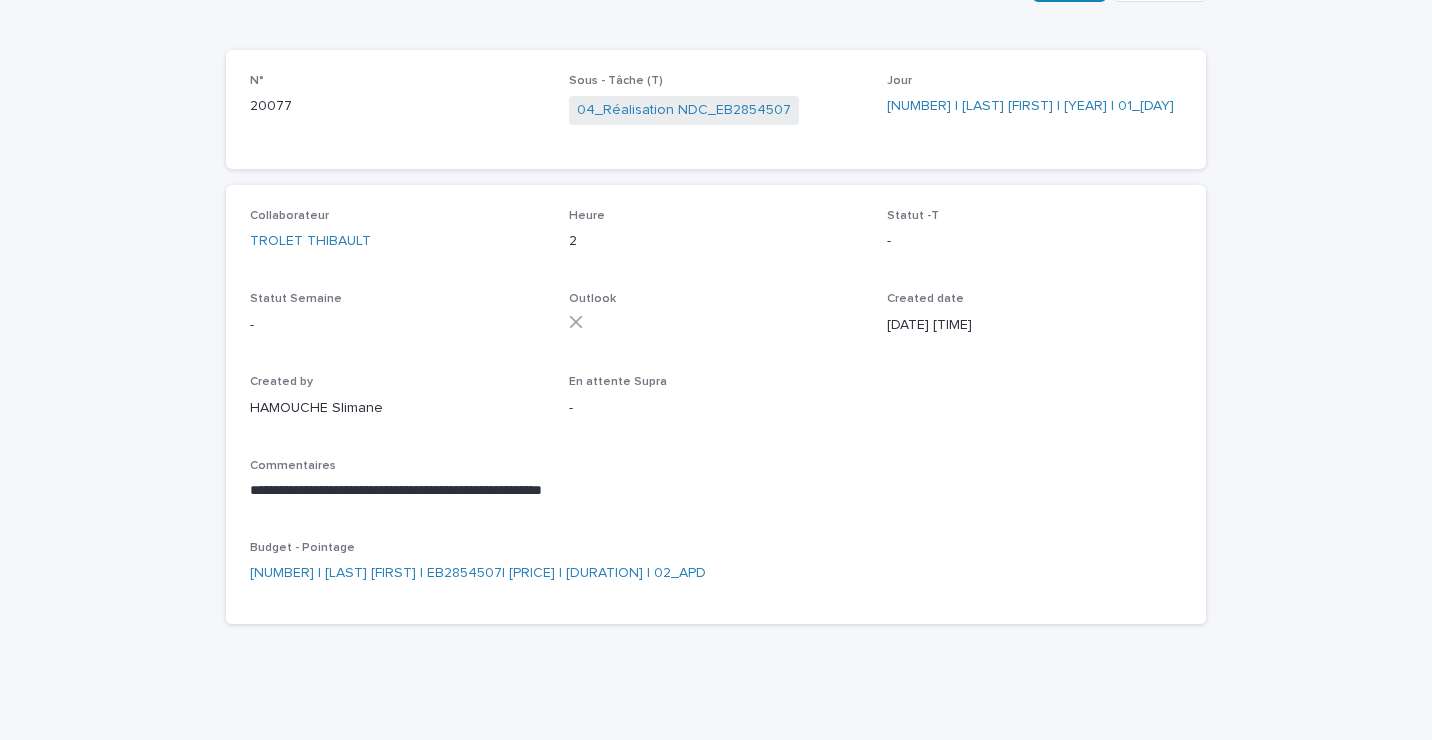 scroll, scrollTop: 0, scrollLeft: 0, axis: both 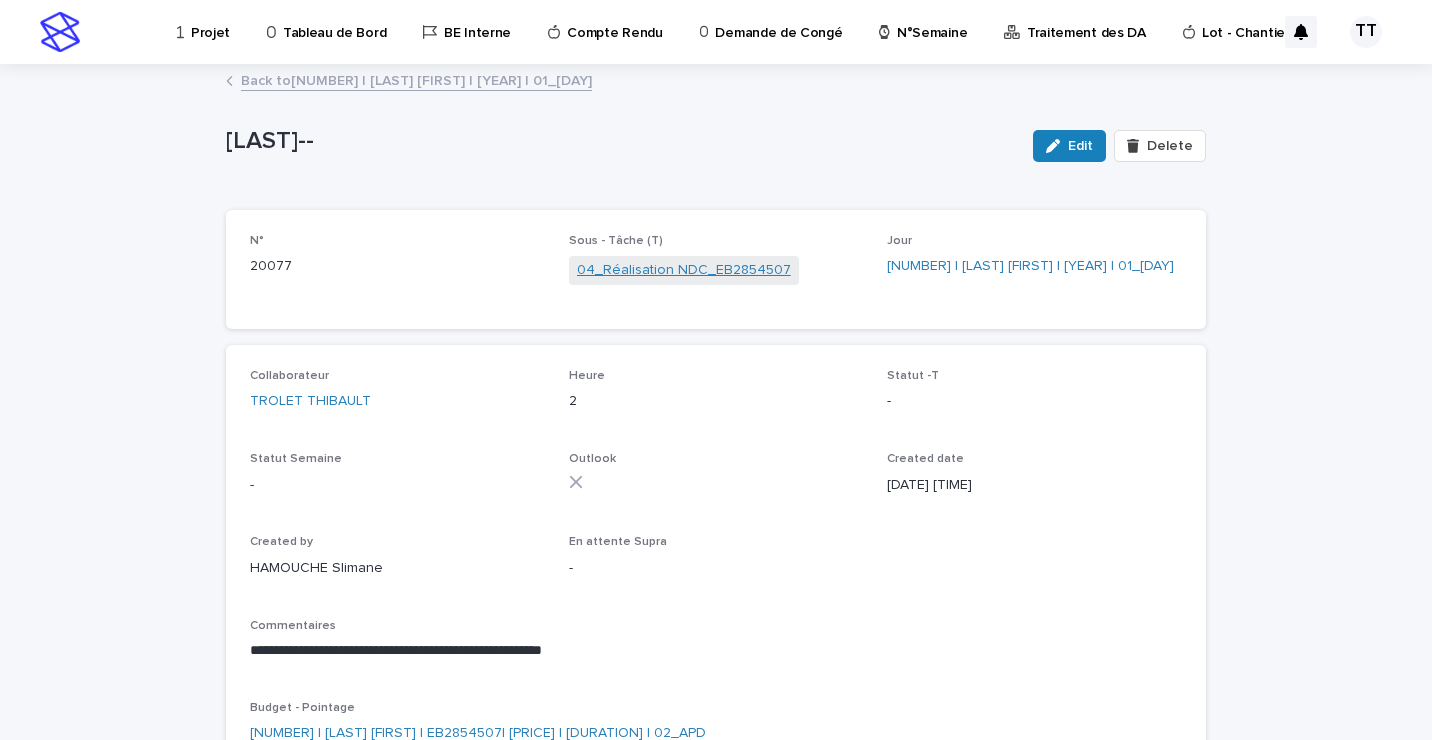 click on "04_Réalisation NDC_EB2854507" at bounding box center (684, 270) 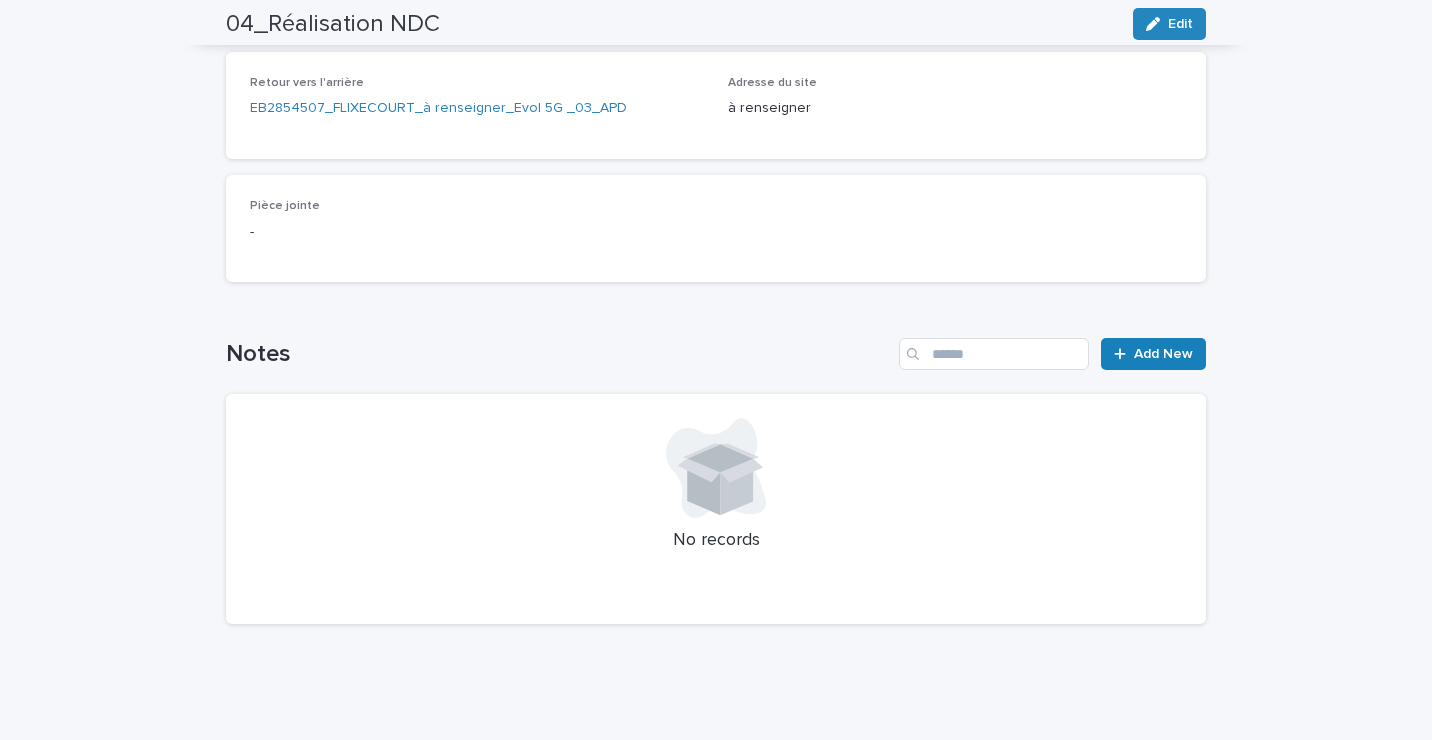 scroll, scrollTop: 0, scrollLeft: 0, axis: both 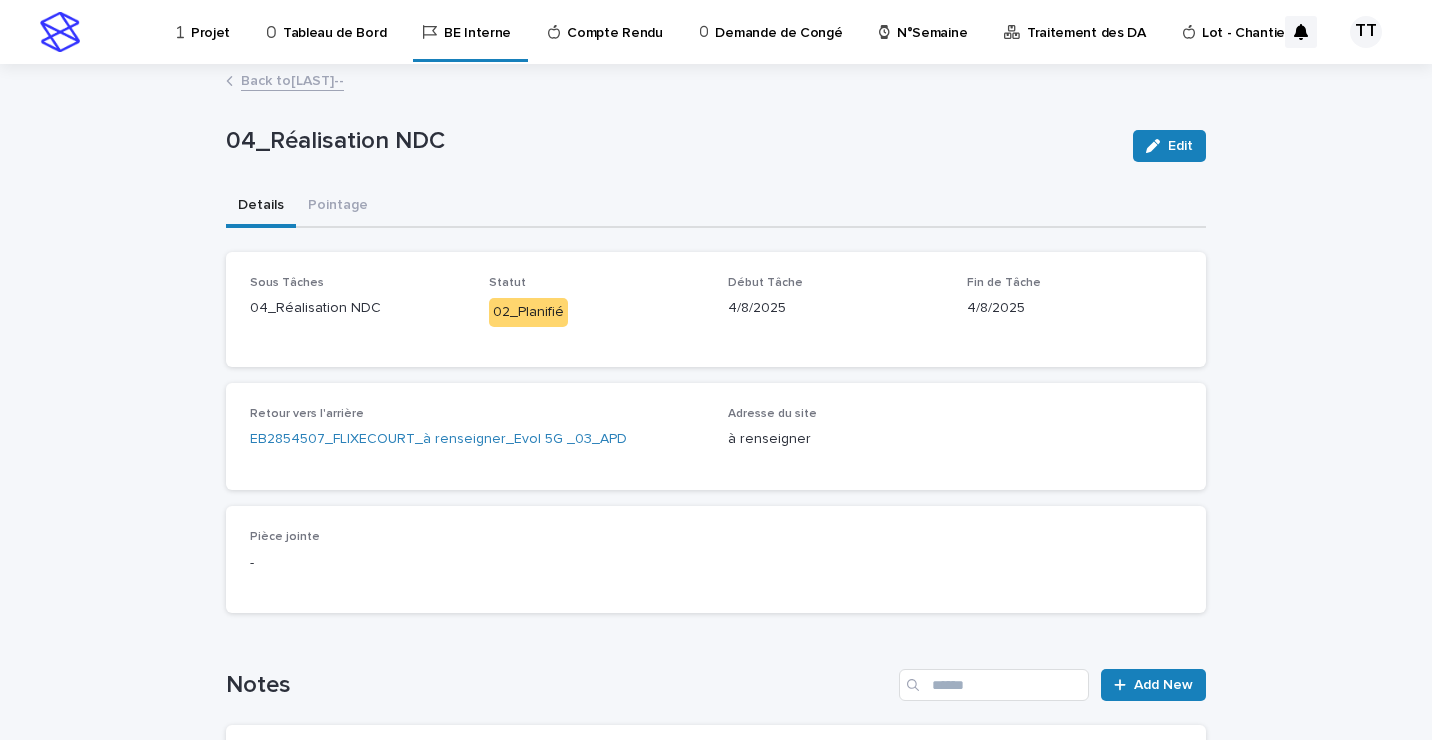 click on "Back to  [LAST]--" at bounding box center [292, 79] 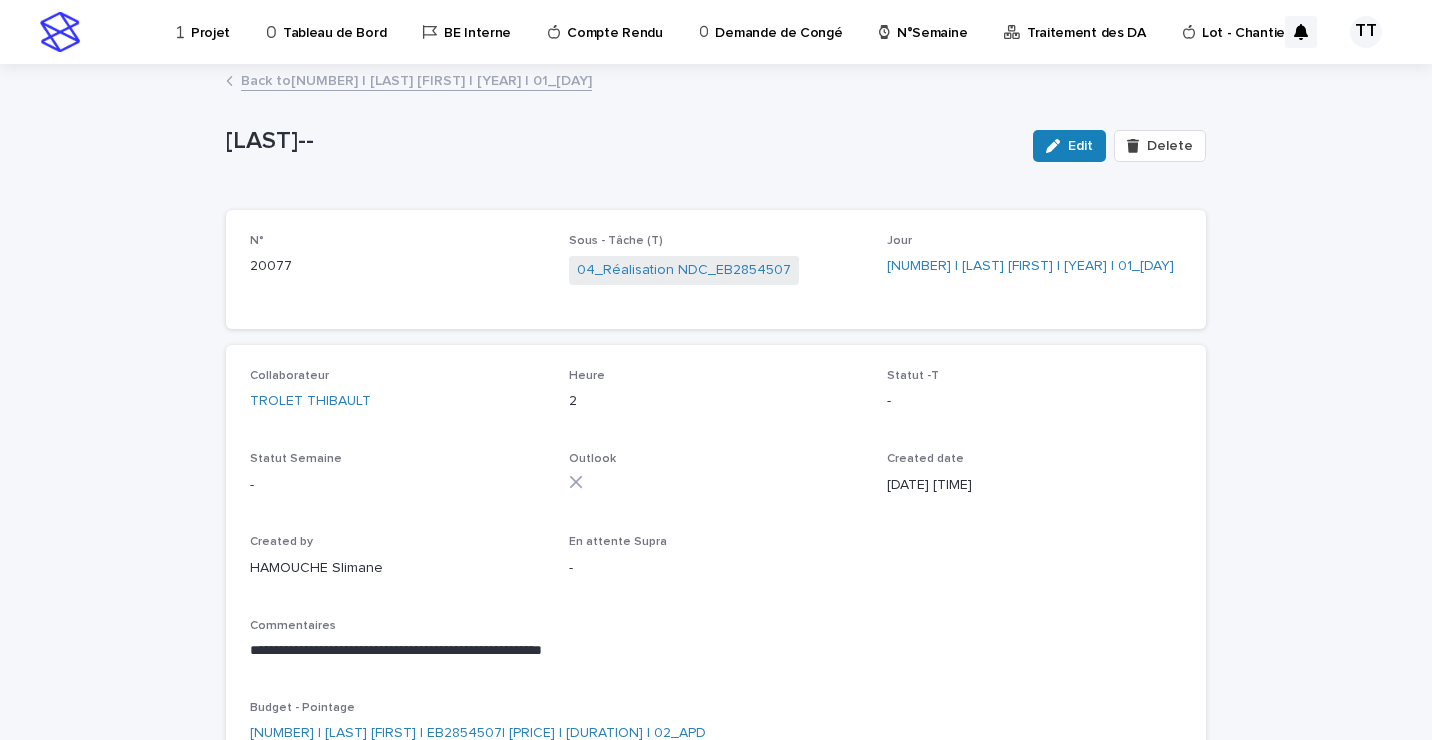click on "Back to  [NUMBER] | [LAST] [FIRST] | [YEAR] | 01_[DAY]" at bounding box center [416, 79] 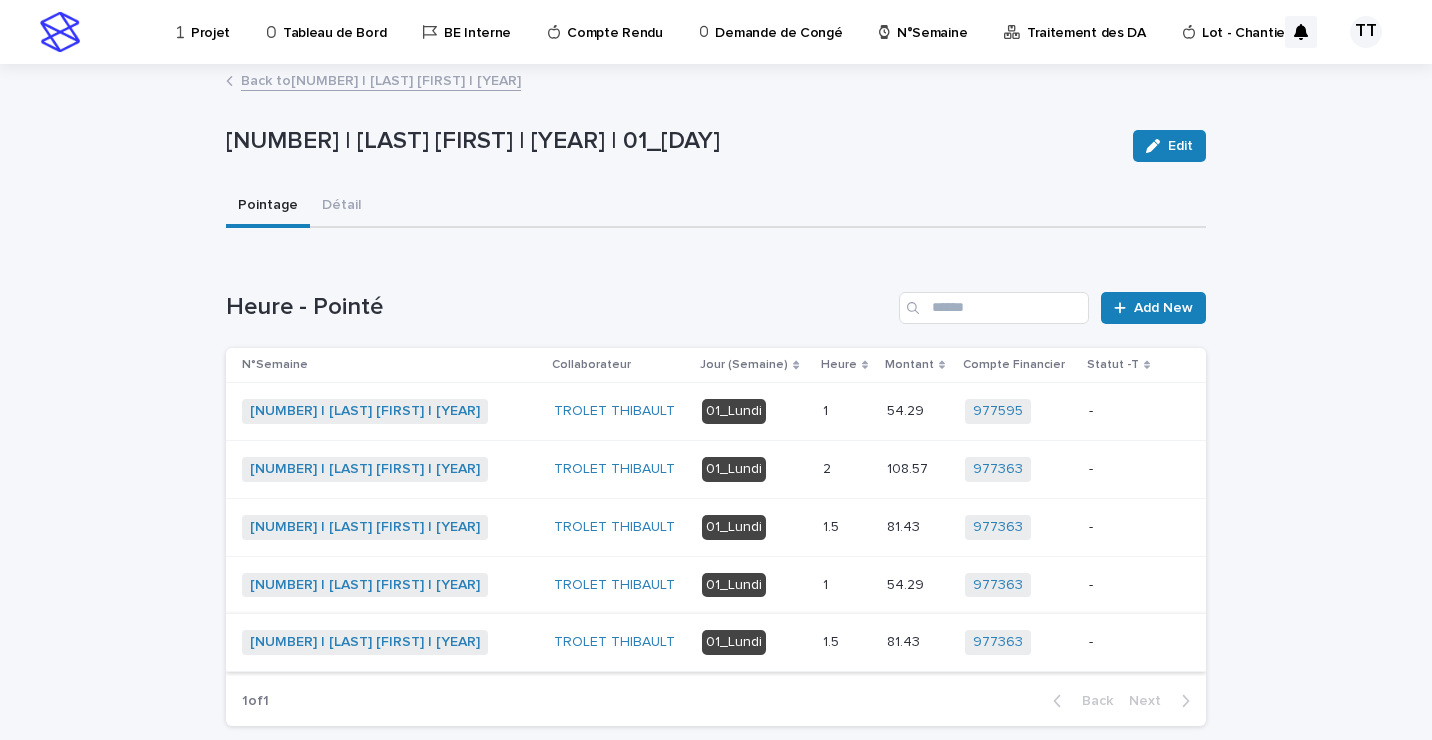 scroll, scrollTop: 102, scrollLeft: 0, axis: vertical 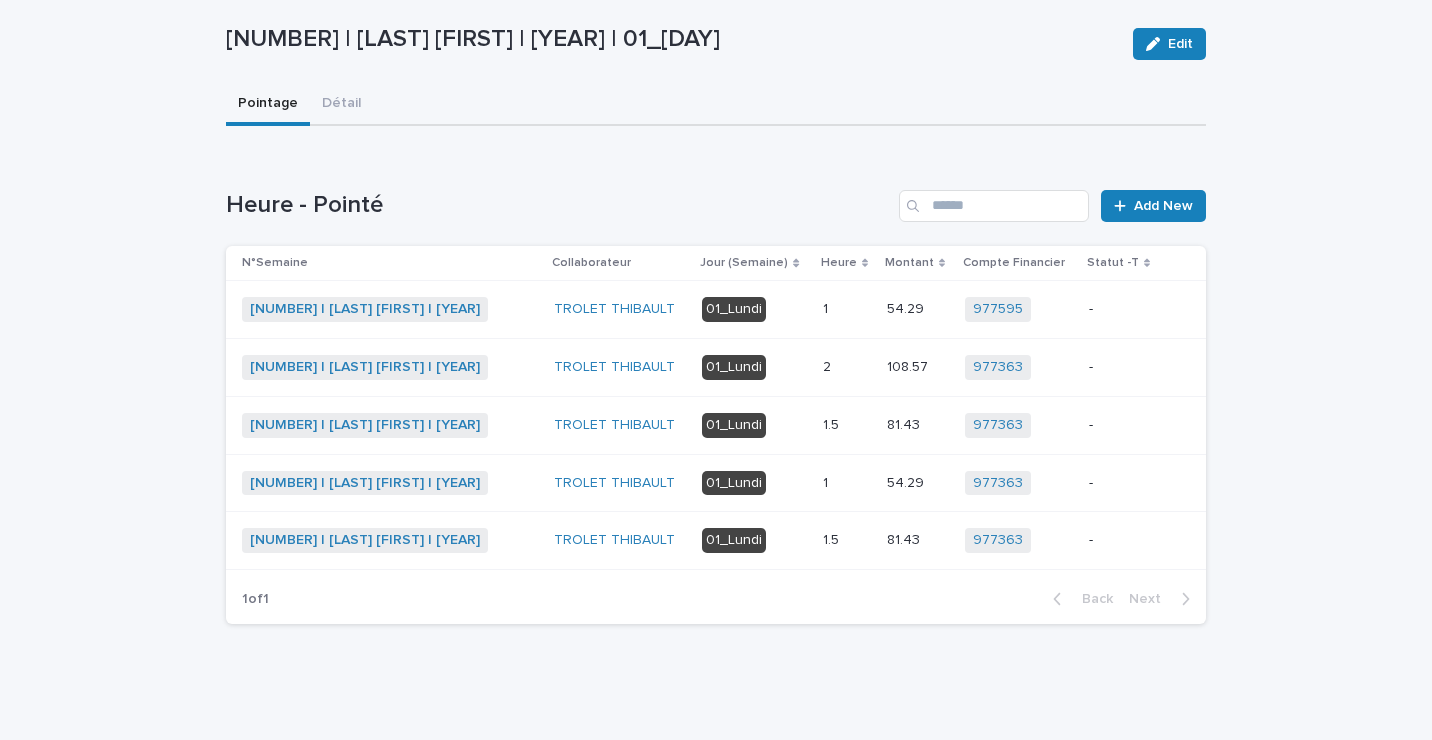 click on "1.5 1.5" at bounding box center [847, 425] 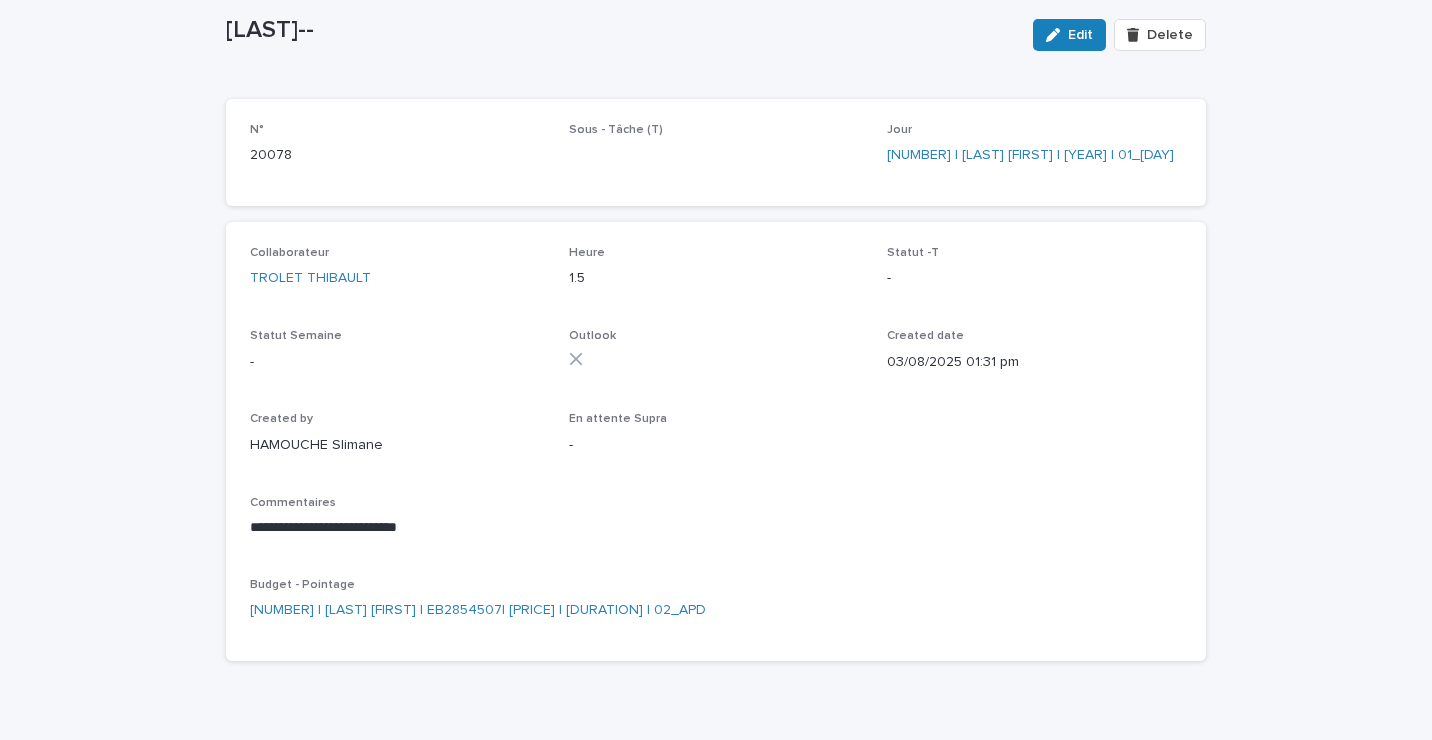 scroll, scrollTop: 117, scrollLeft: 0, axis: vertical 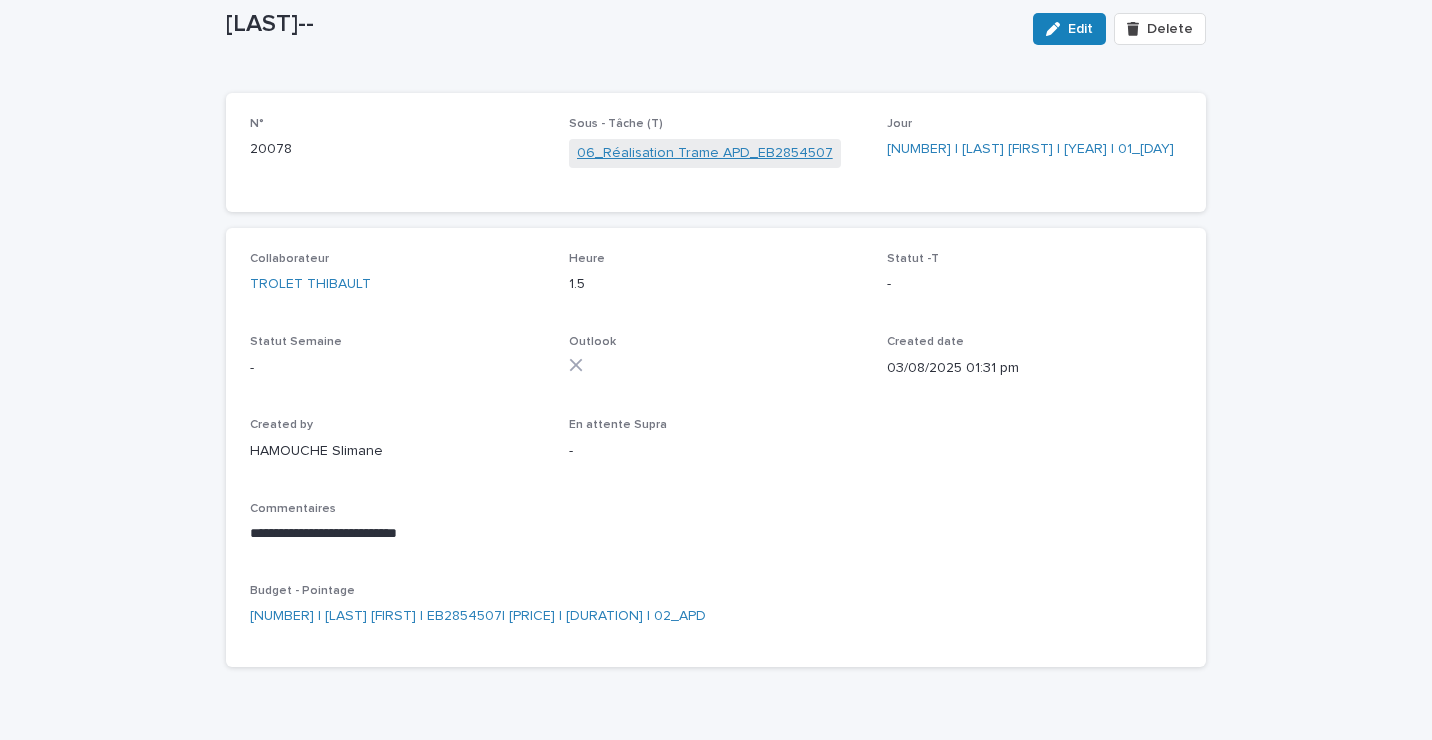 click on "06_Réalisation Trame APD_EB2854507" at bounding box center [705, 153] 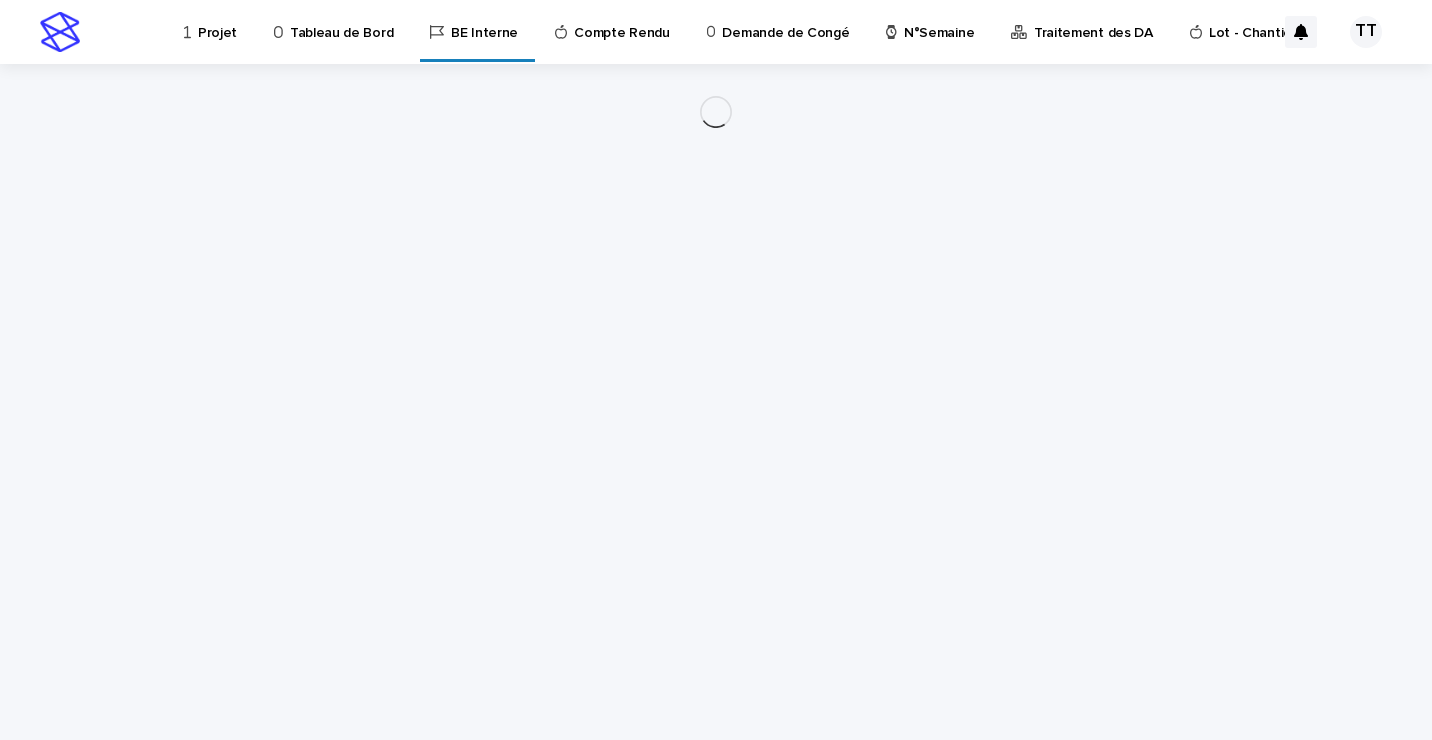 scroll, scrollTop: 0, scrollLeft: 0, axis: both 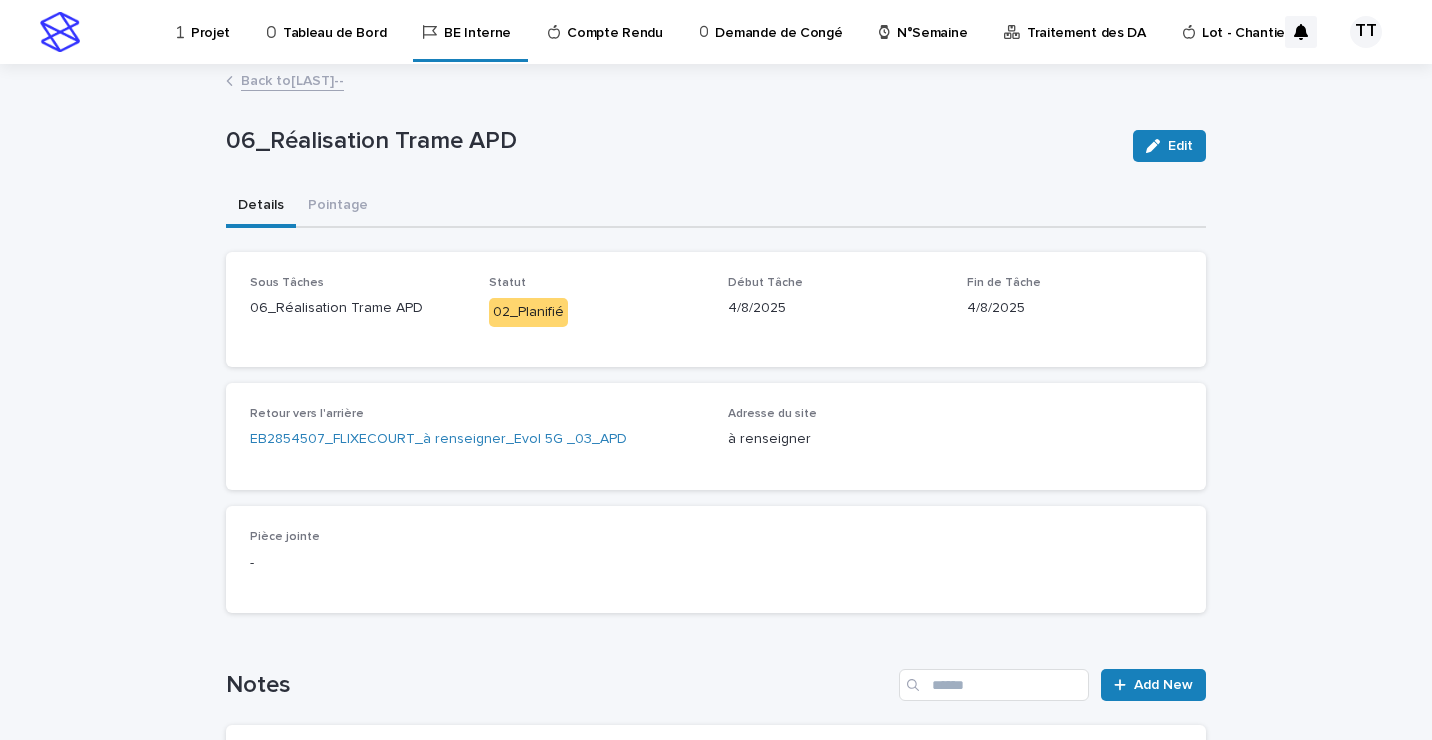 click on "Back to  [LAST]--" at bounding box center [292, 79] 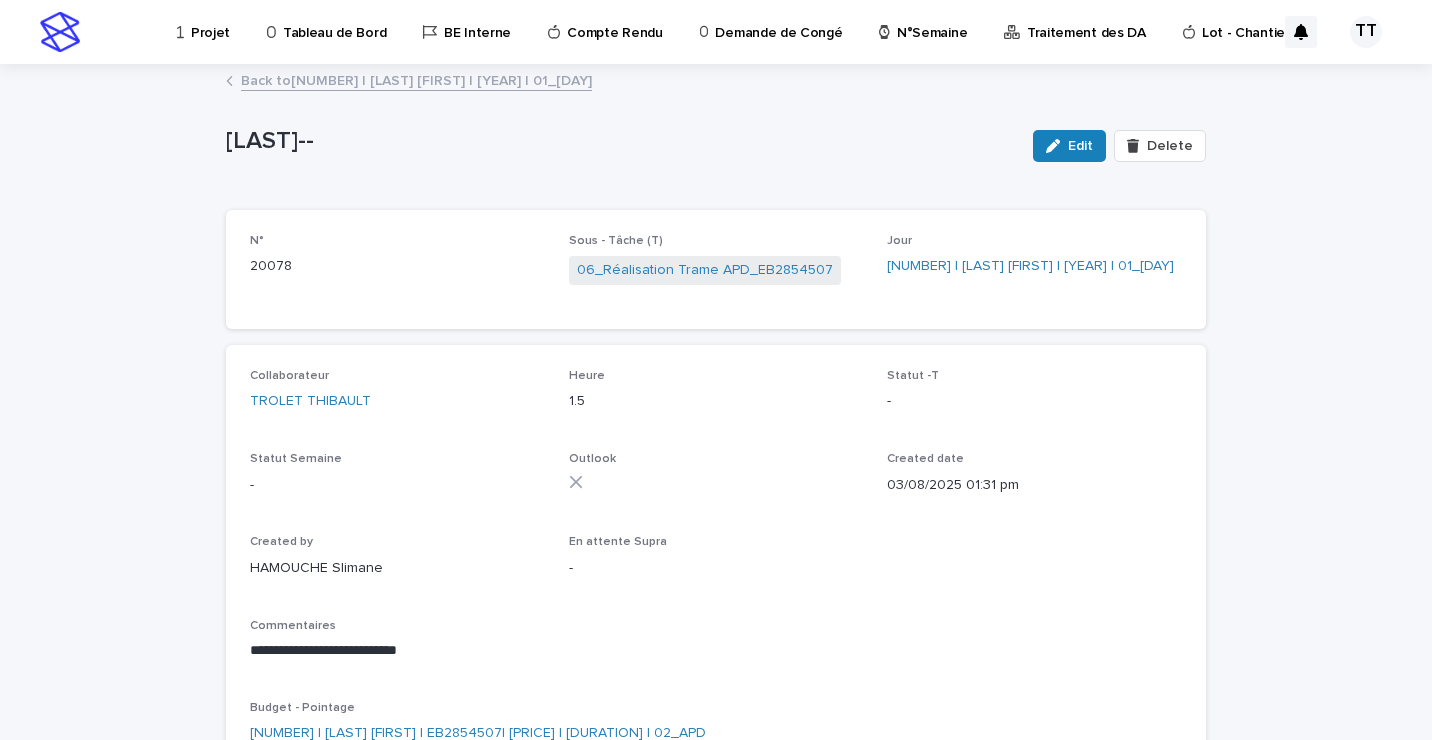 click on "Back to  [NUMBER] | [LAST] [FIRST] | [YEAR] | 01_[DAY]" at bounding box center [416, 79] 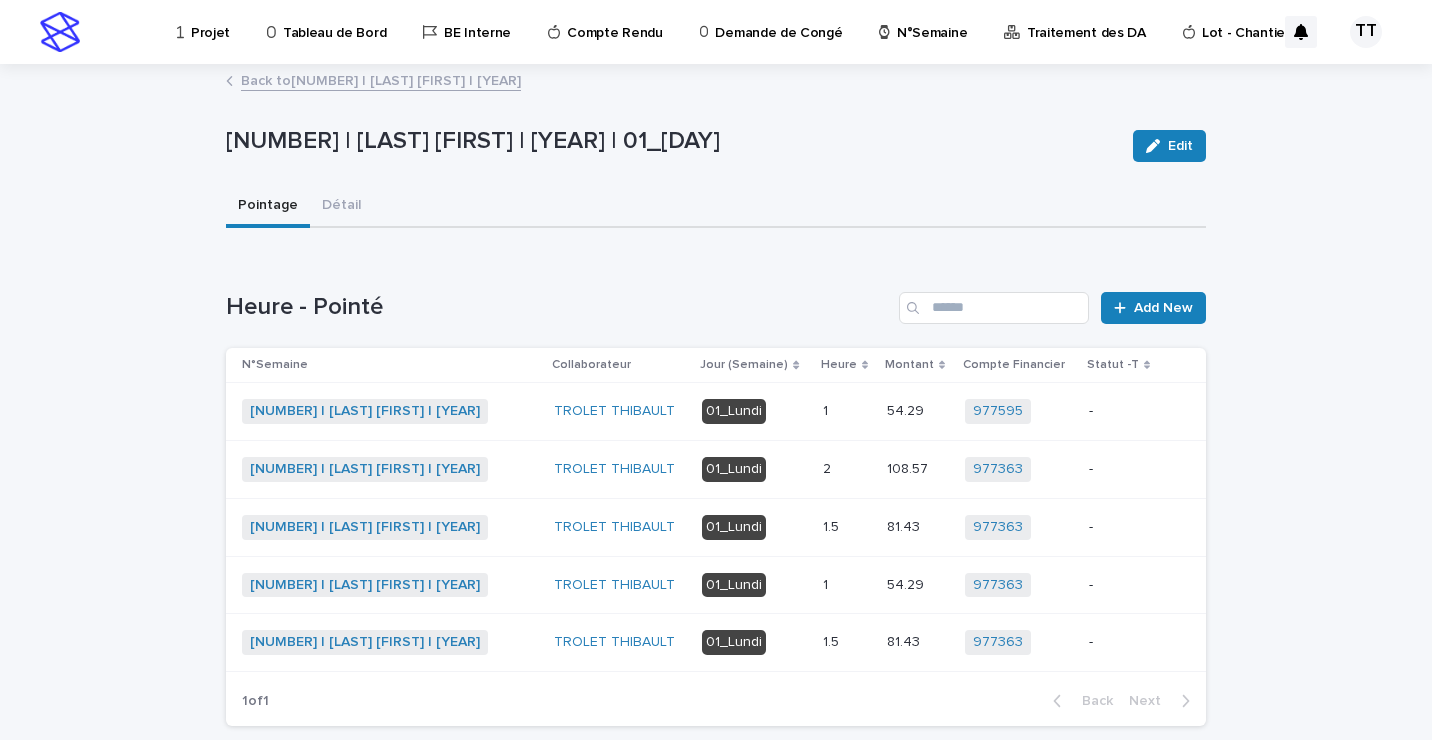click on "01_Lundi" at bounding box center [754, 411] 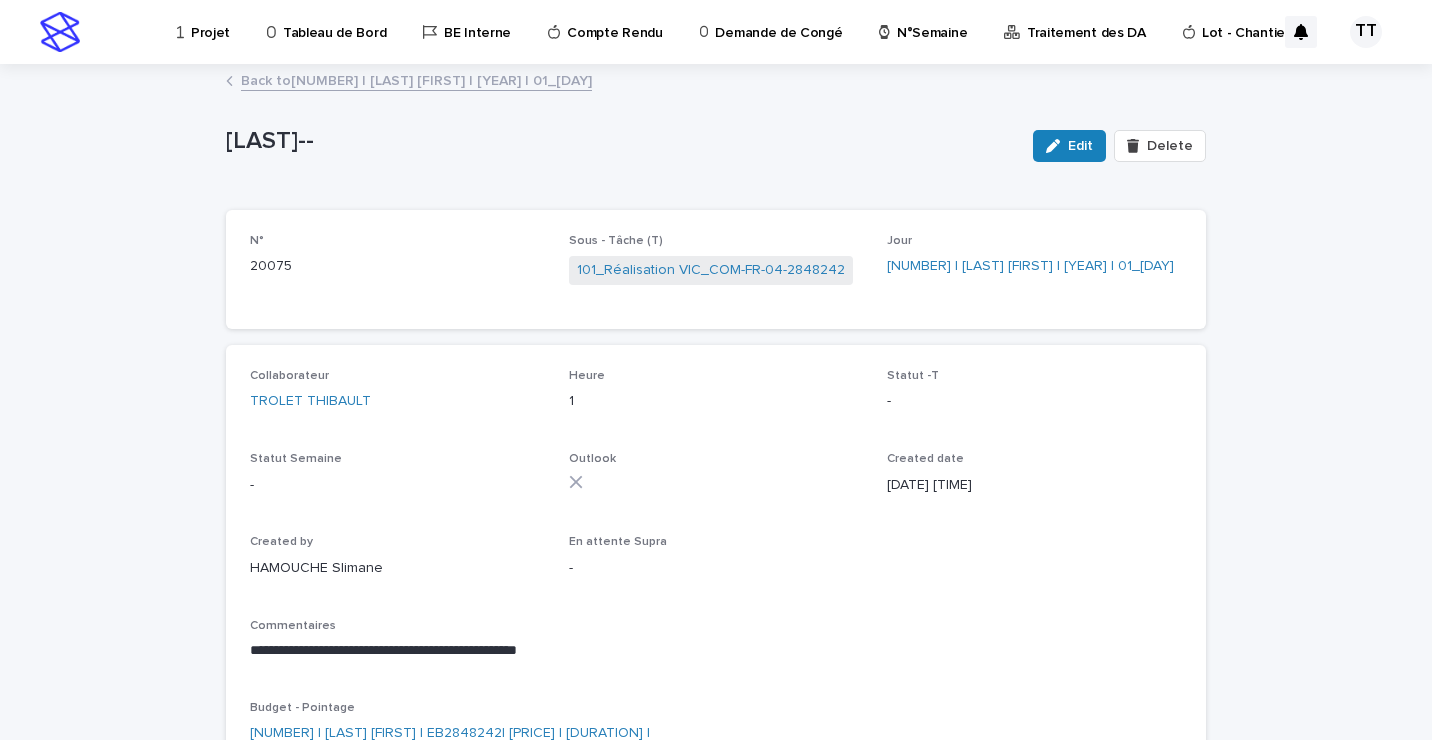 scroll, scrollTop: 100, scrollLeft: 0, axis: vertical 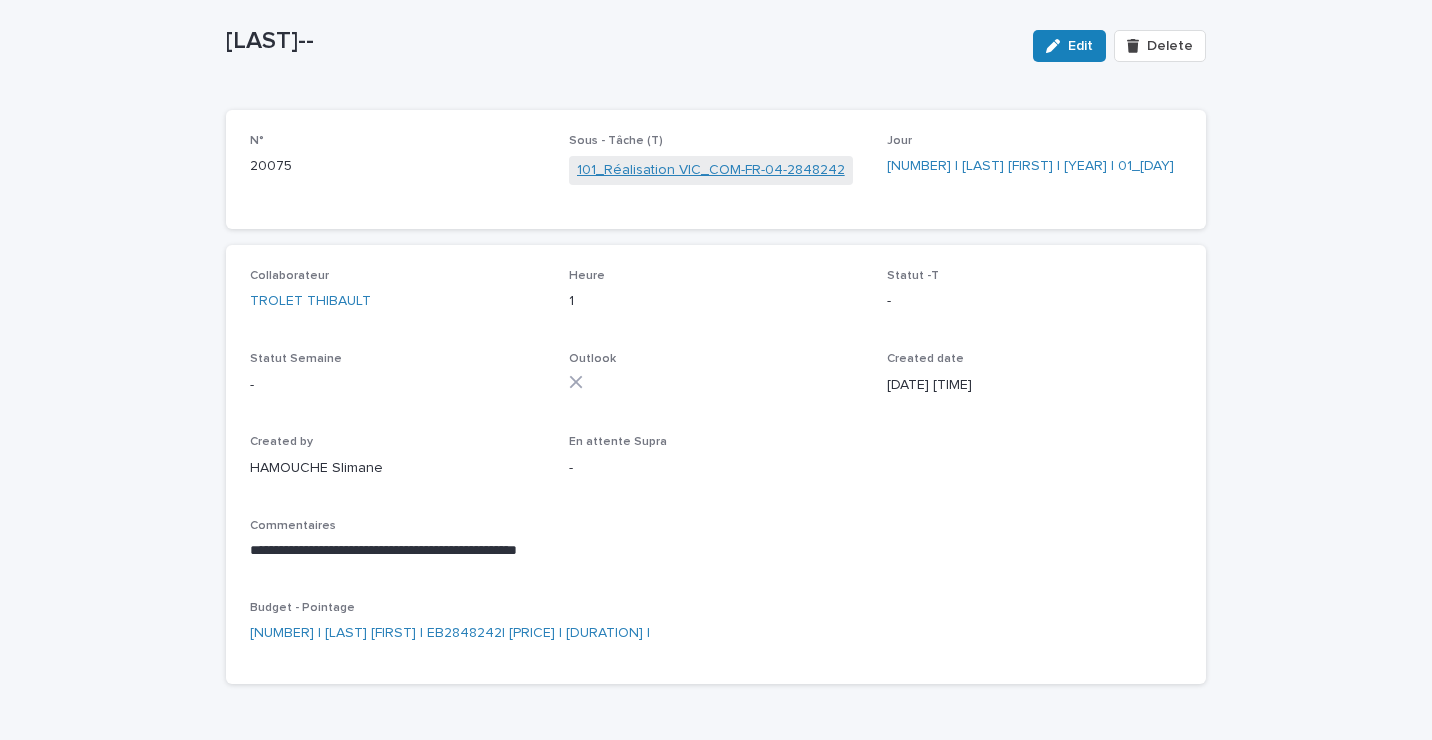 click on "101_Réalisation VIC_COM-FR-04-2848242" at bounding box center (711, 170) 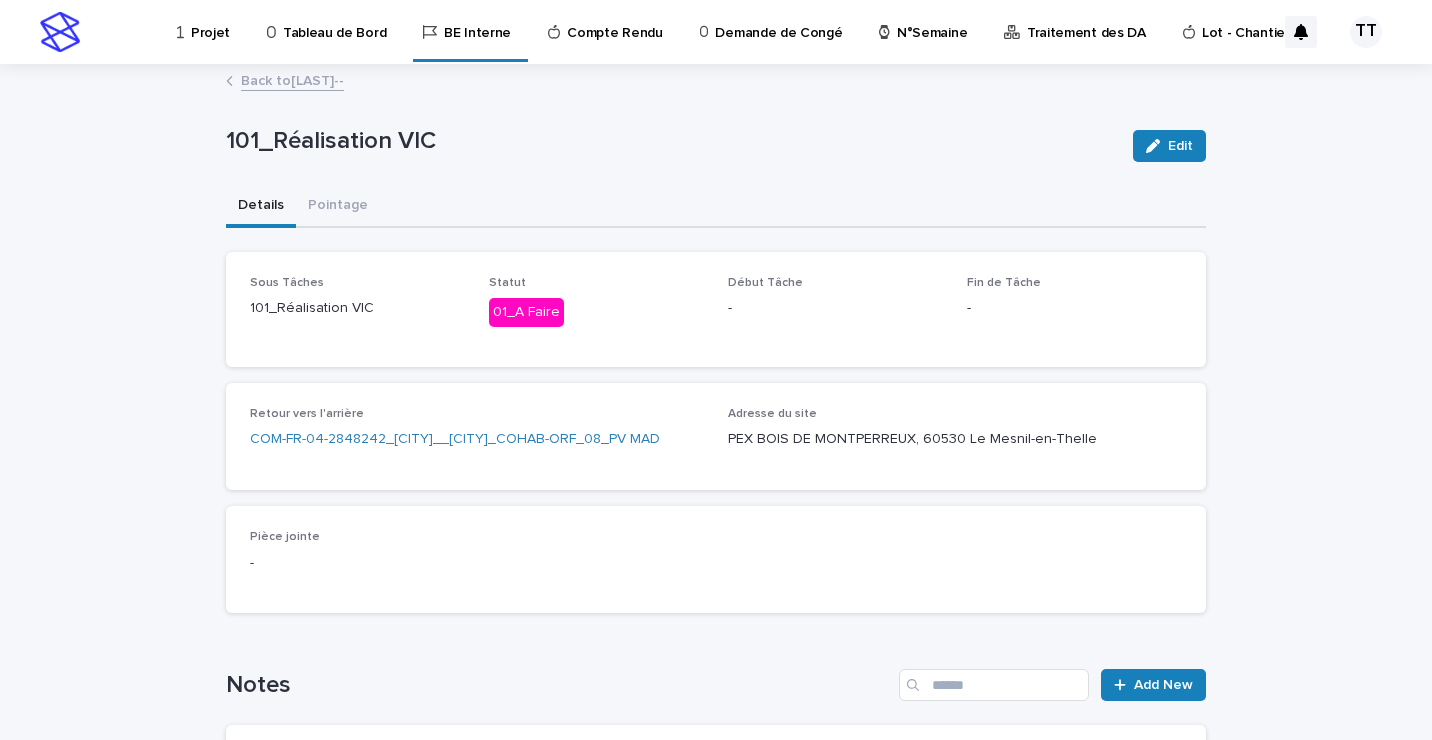 click on "Back to  [LAST]--" at bounding box center [292, 79] 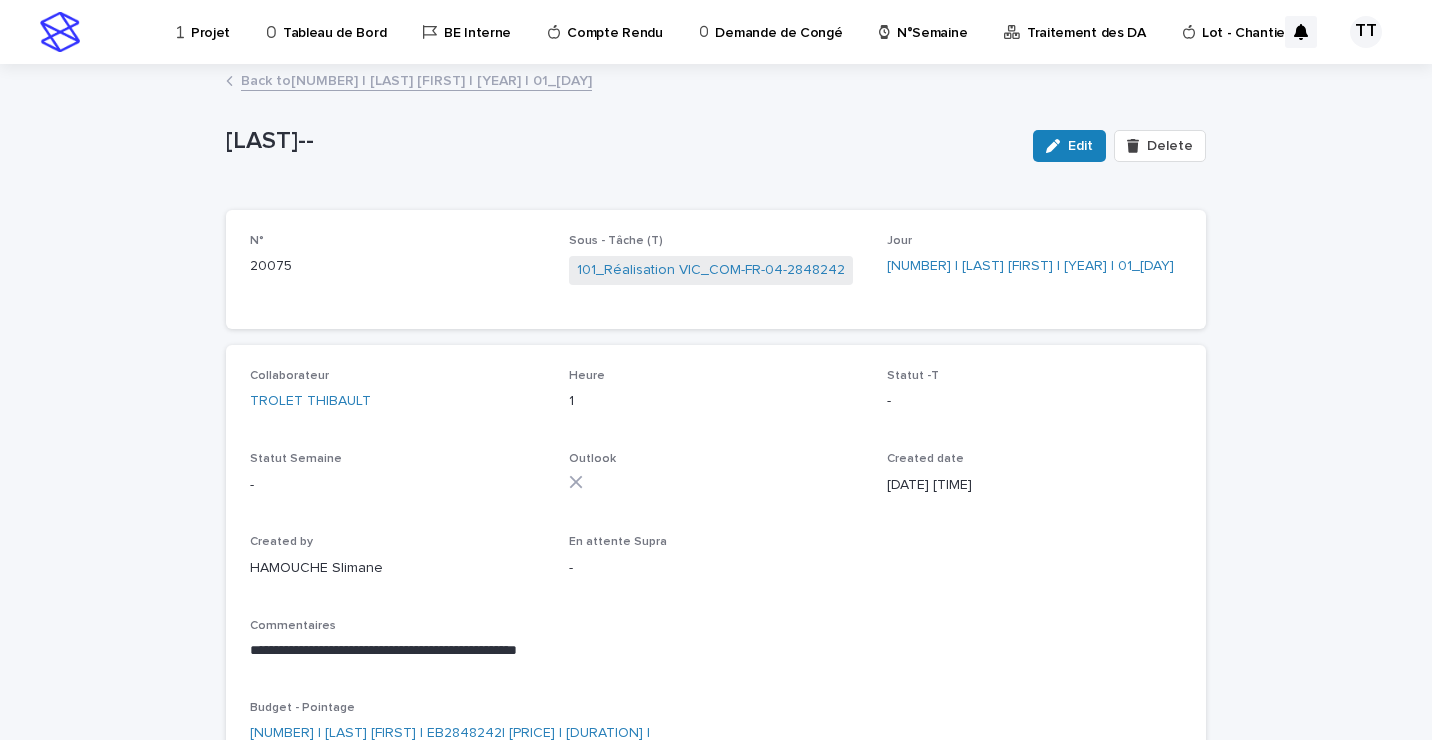 click on "Back to  [NUMBER] | [LAST] [FIRST] | [YEAR] | 01_[DAY]" at bounding box center [416, 79] 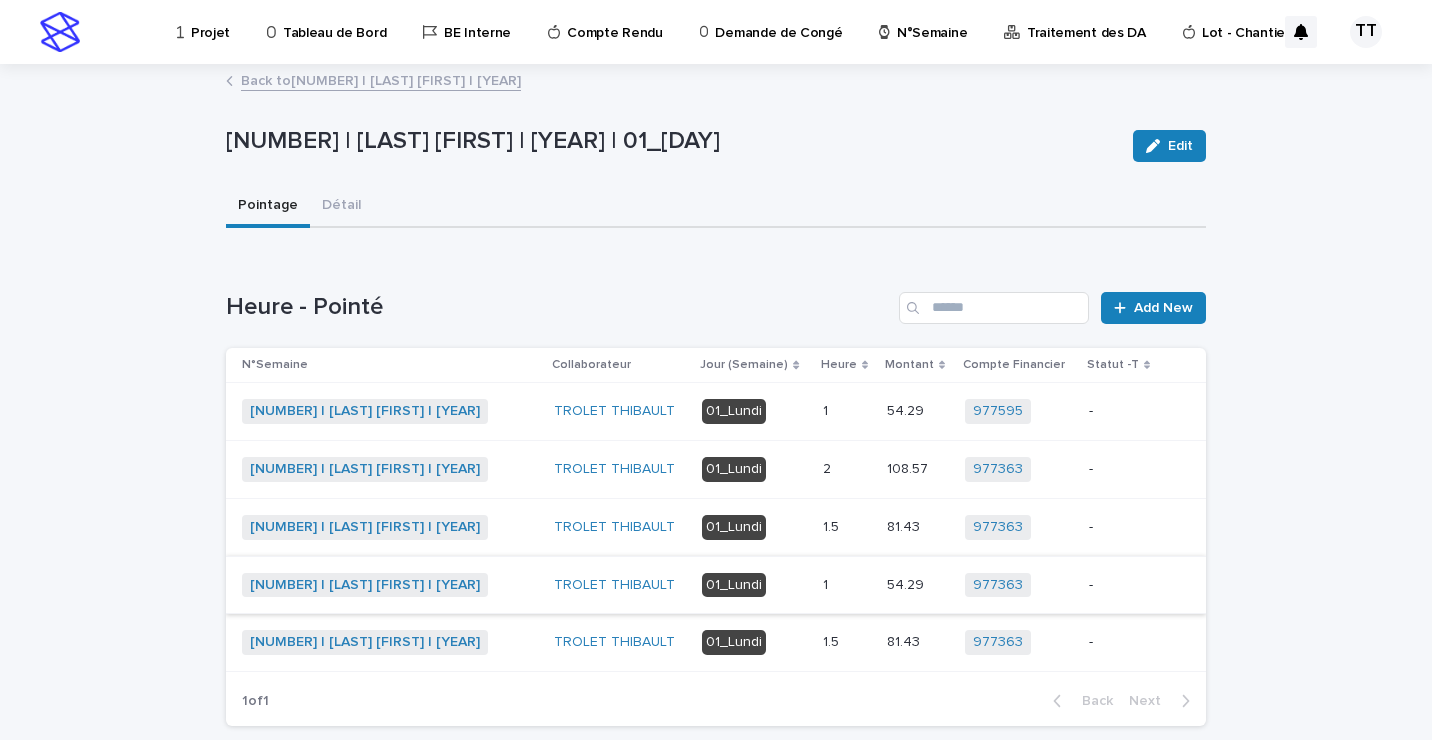 scroll, scrollTop: 100, scrollLeft: 0, axis: vertical 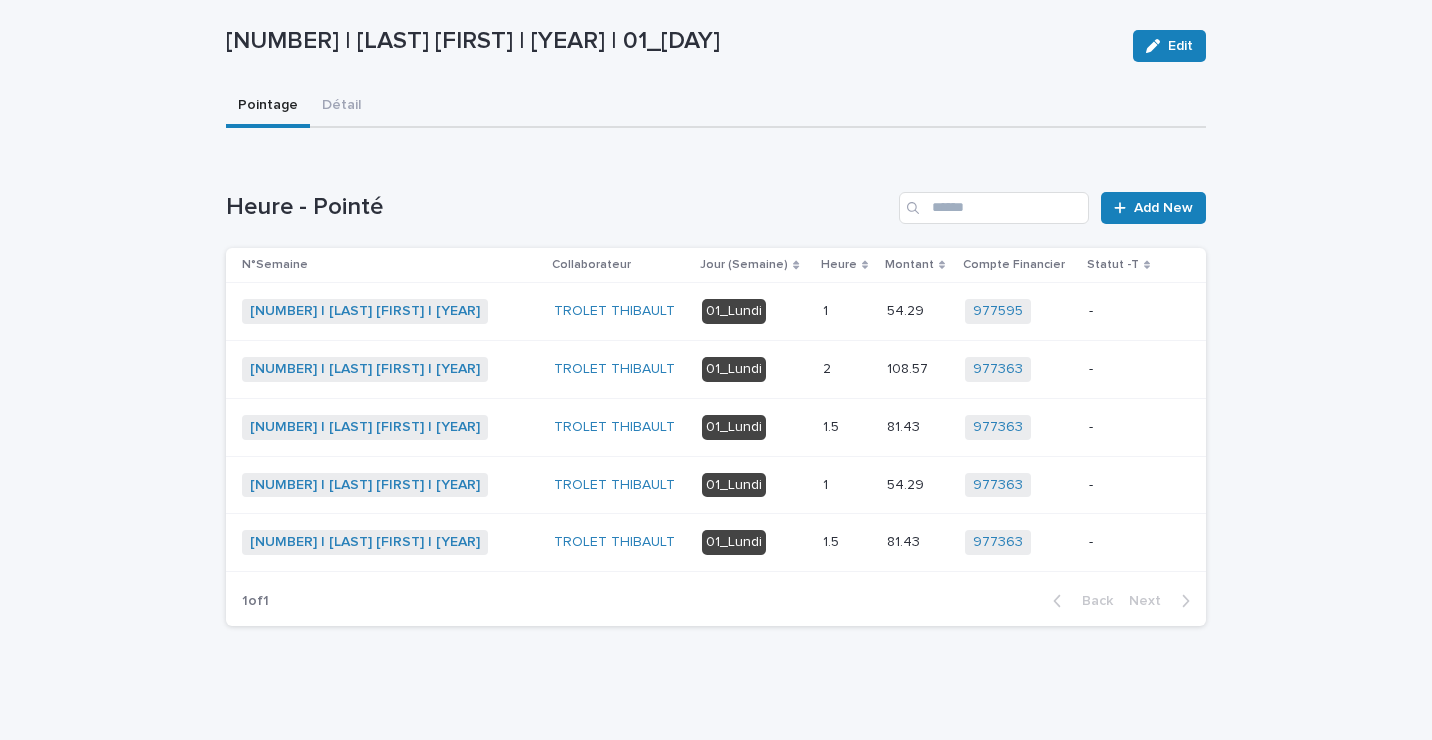 click on "1 1" at bounding box center [847, 485] 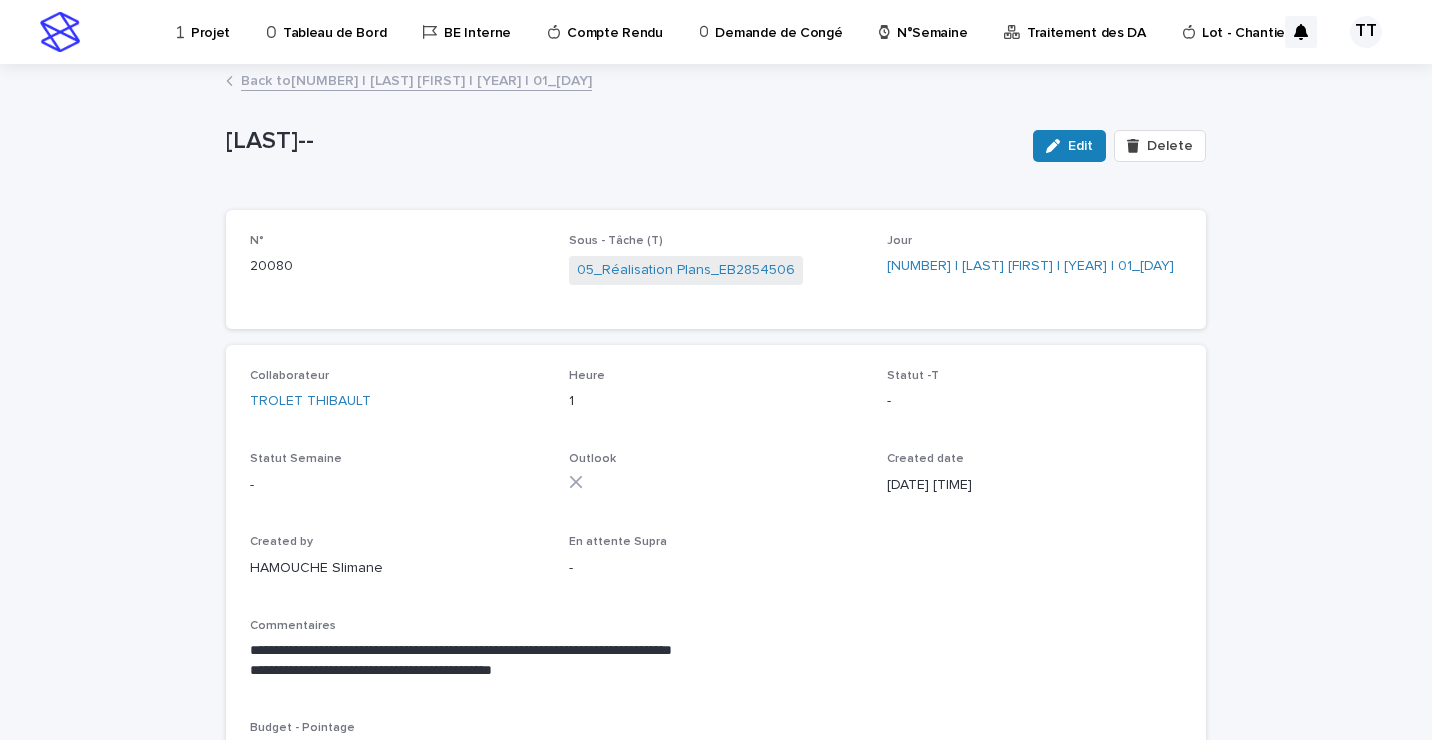 scroll, scrollTop: 100, scrollLeft: 0, axis: vertical 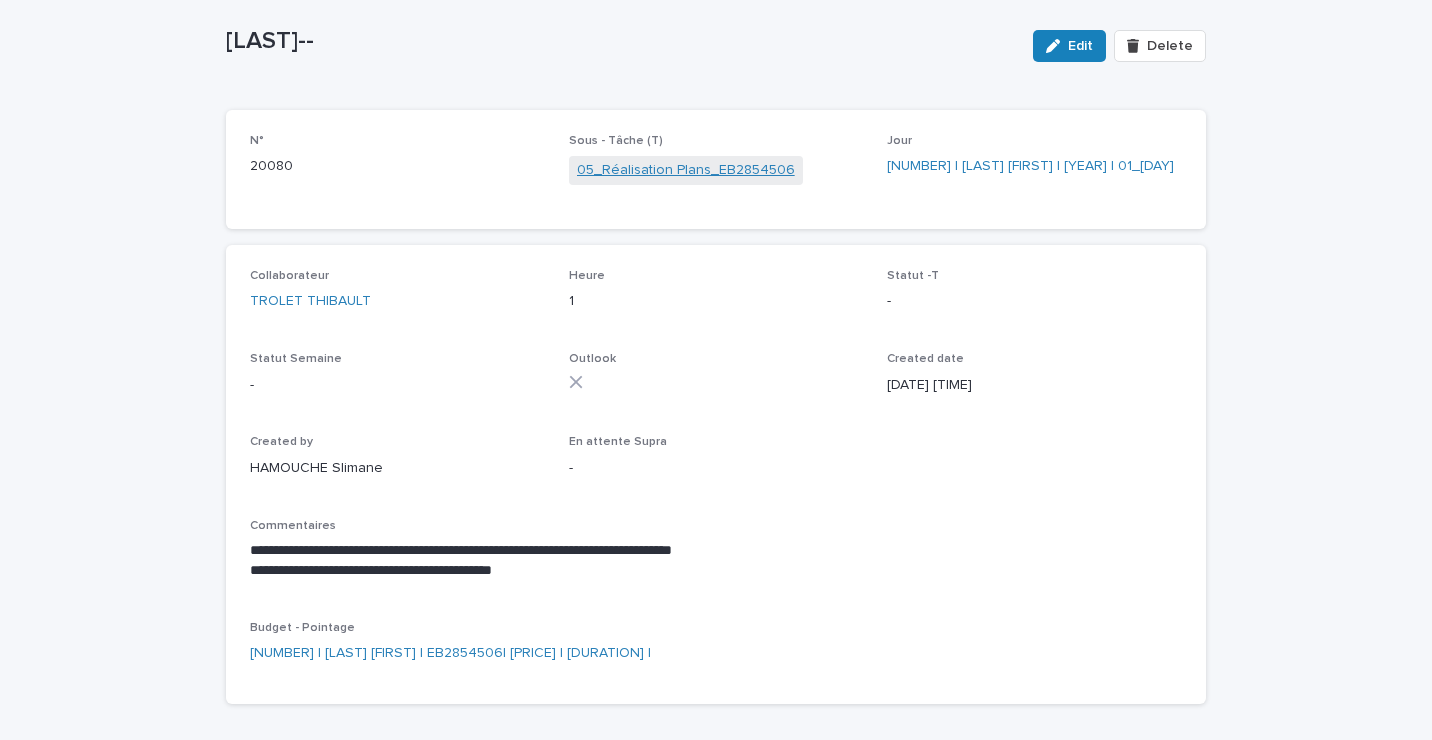 click on "05_Réalisation Plans_EB2854506" at bounding box center [686, 170] 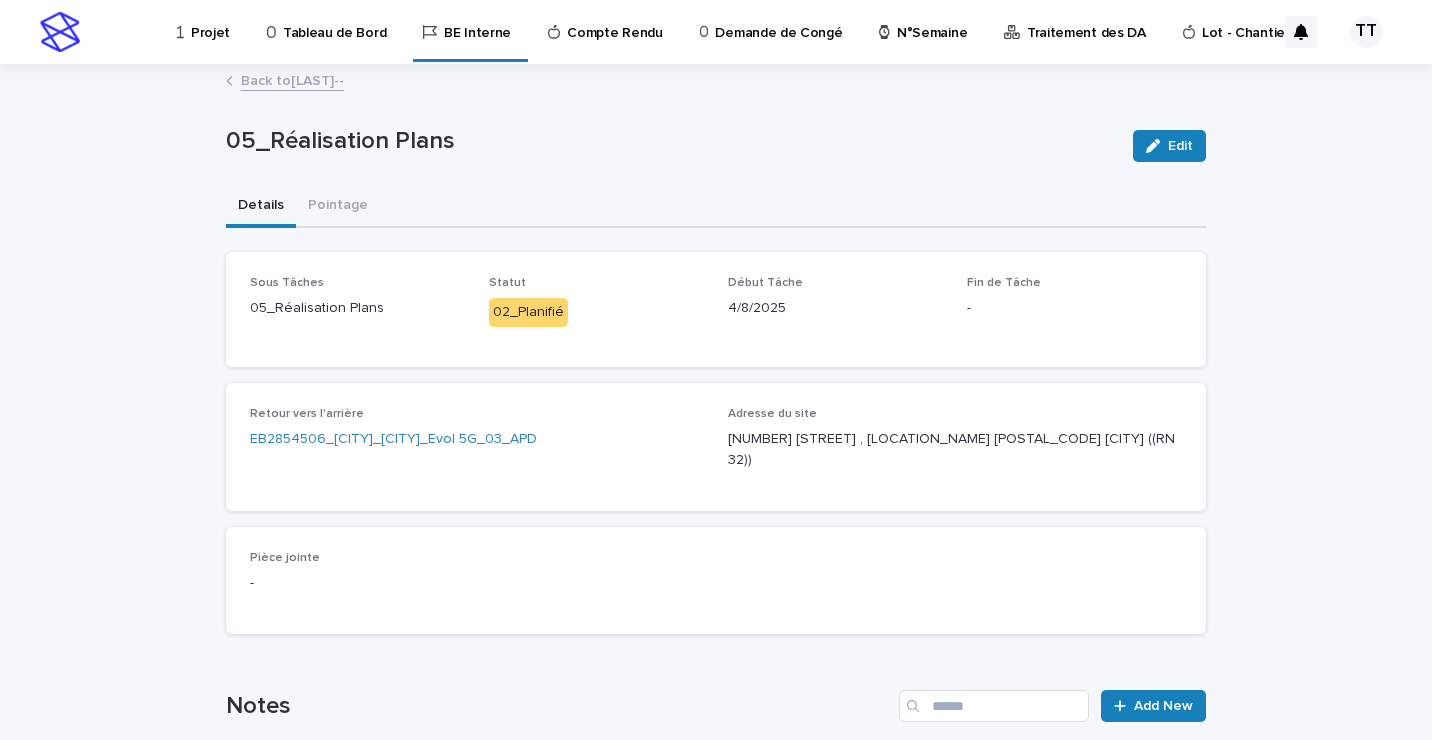 click on "Back to  [LAST]--" at bounding box center [292, 79] 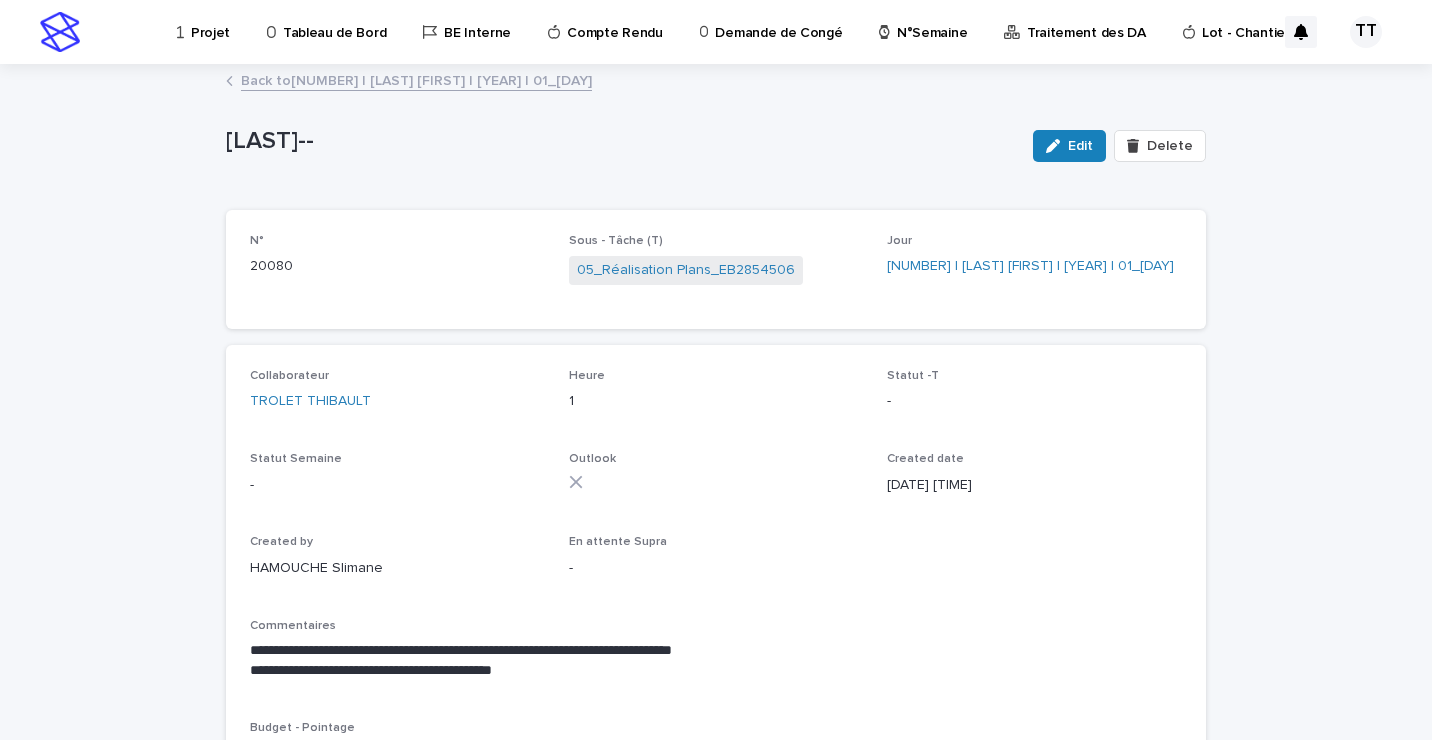 click on "Back to  [NUMBER] | [LAST] [FIRST] | [YEAR] | 01_[DAY]" at bounding box center [416, 79] 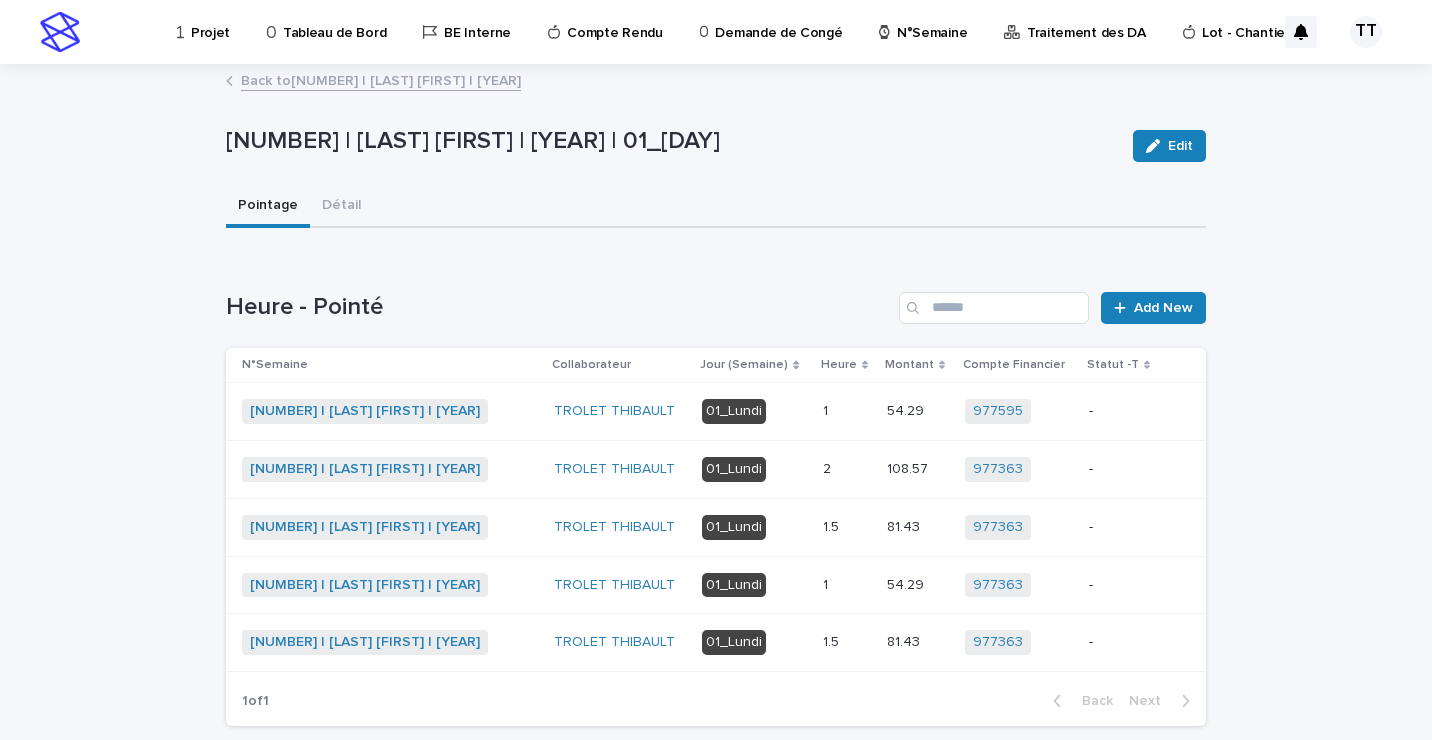 click on "01_Lundi" at bounding box center (754, 642) 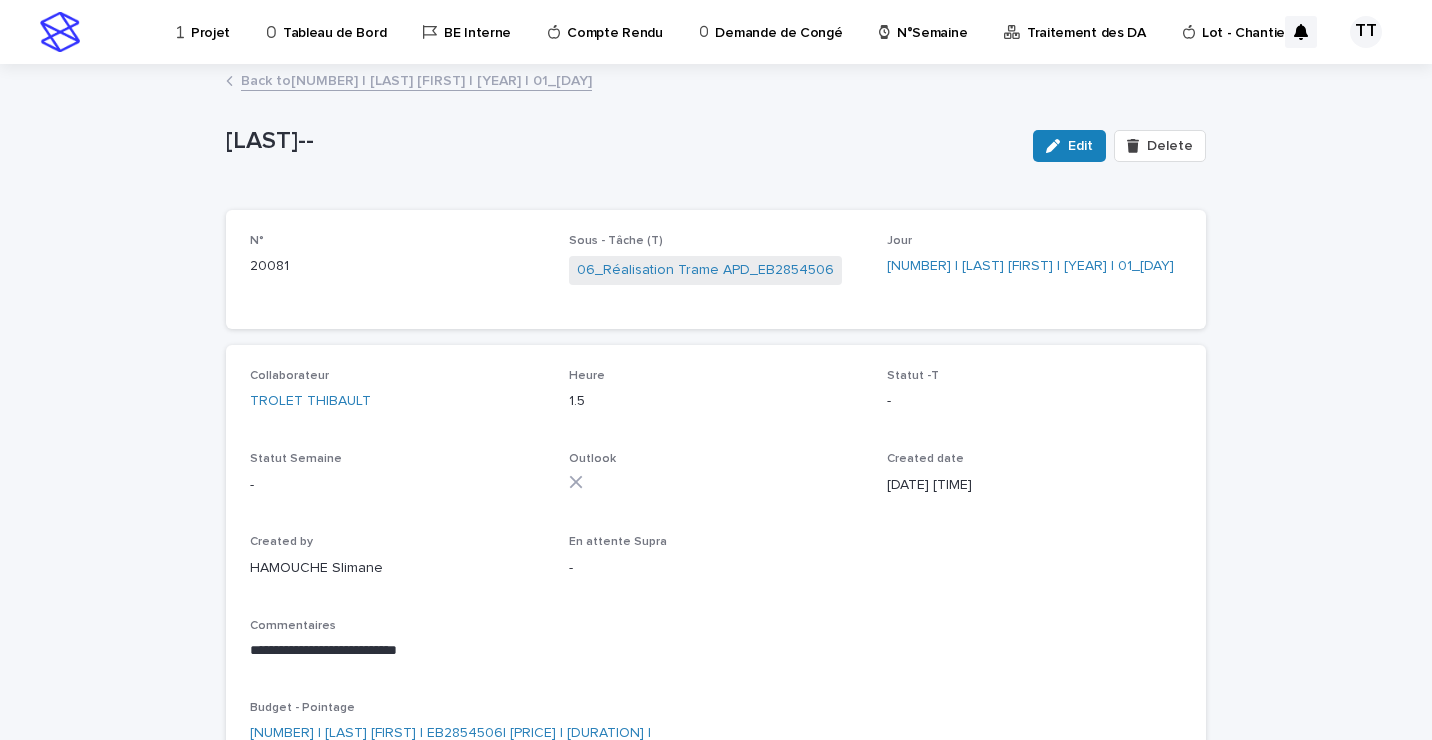 scroll, scrollTop: 100, scrollLeft: 0, axis: vertical 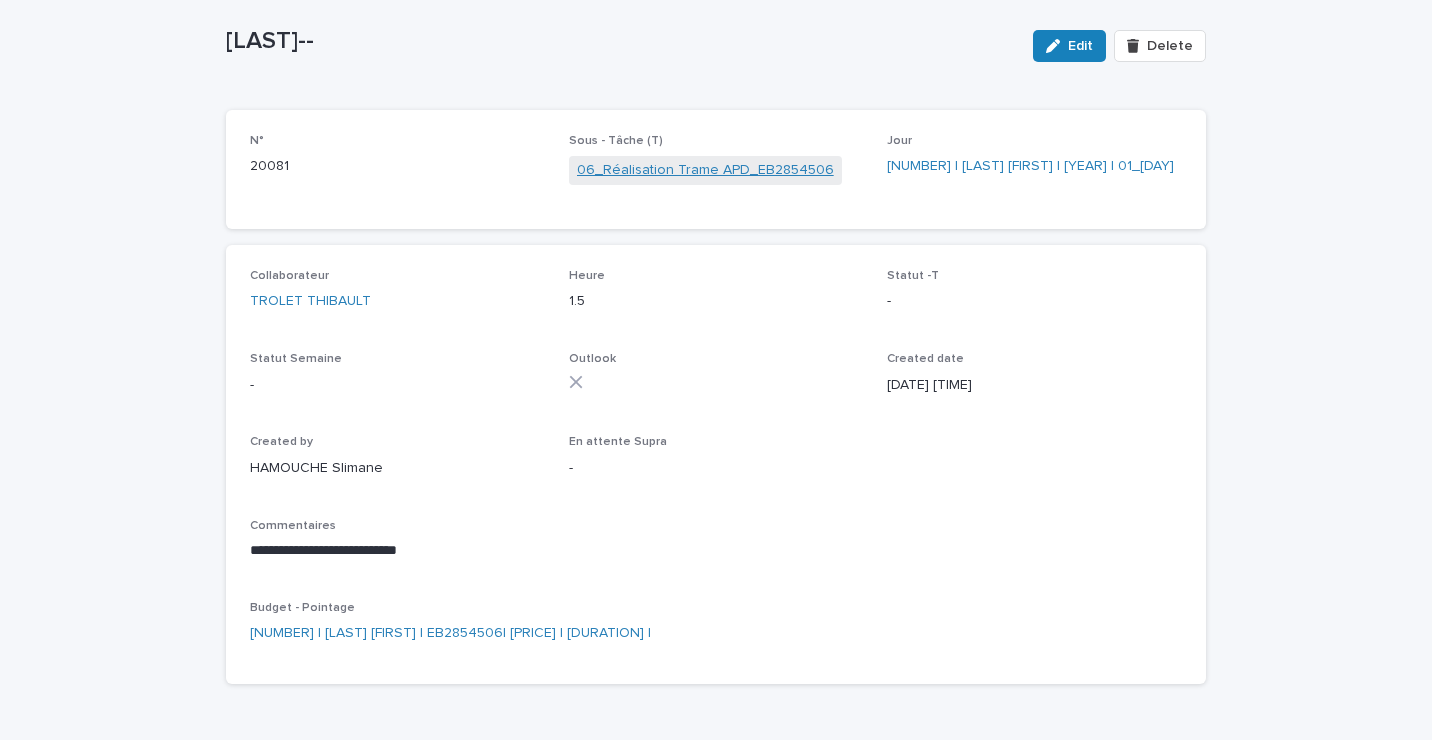 click on "06_Réalisation Trame APD_EB2854506" at bounding box center [705, 170] 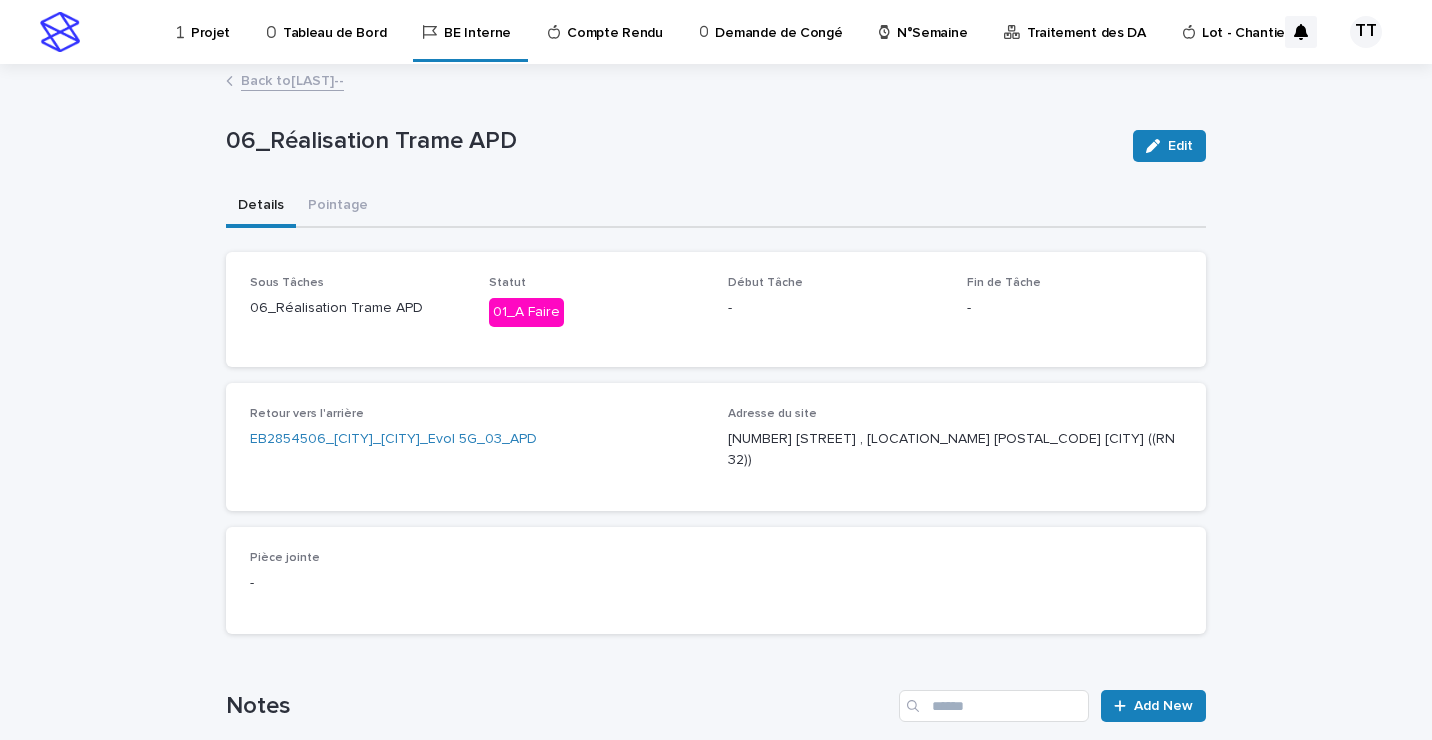 click on "Back to  [LAST]--" at bounding box center [292, 79] 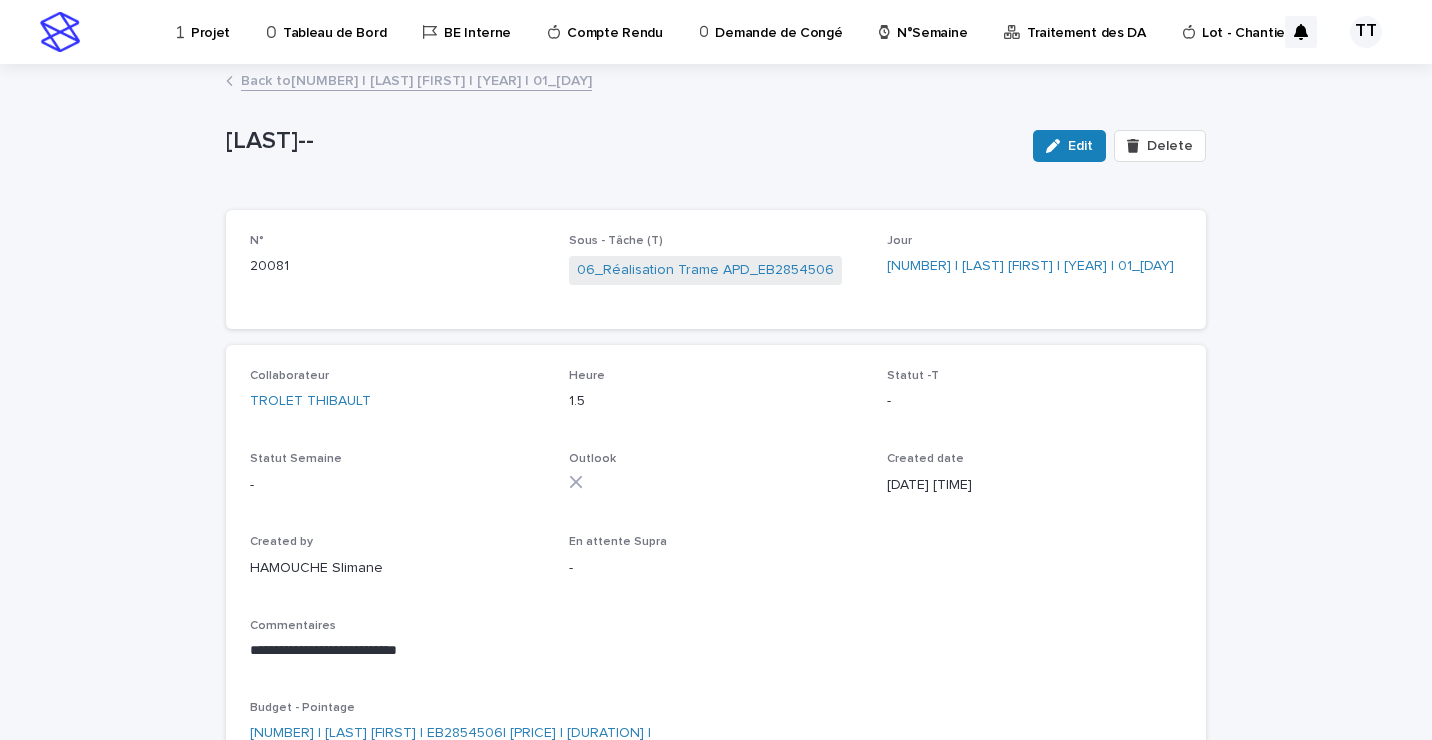 scroll, scrollTop: 100, scrollLeft: 0, axis: vertical 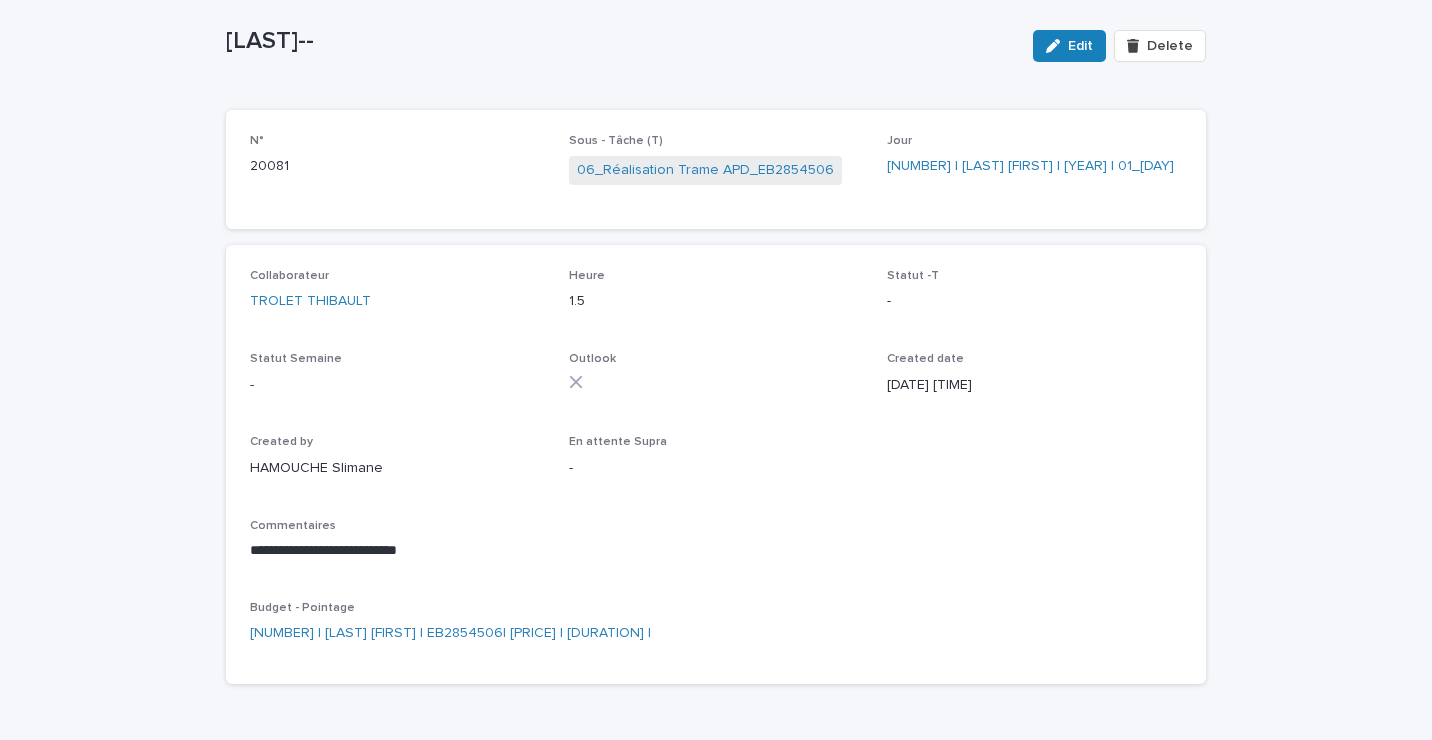 drag, startPoint x: 671, startPoint y: 172, endPoint x: 600, endPoint y: 328, distance: 171.3972 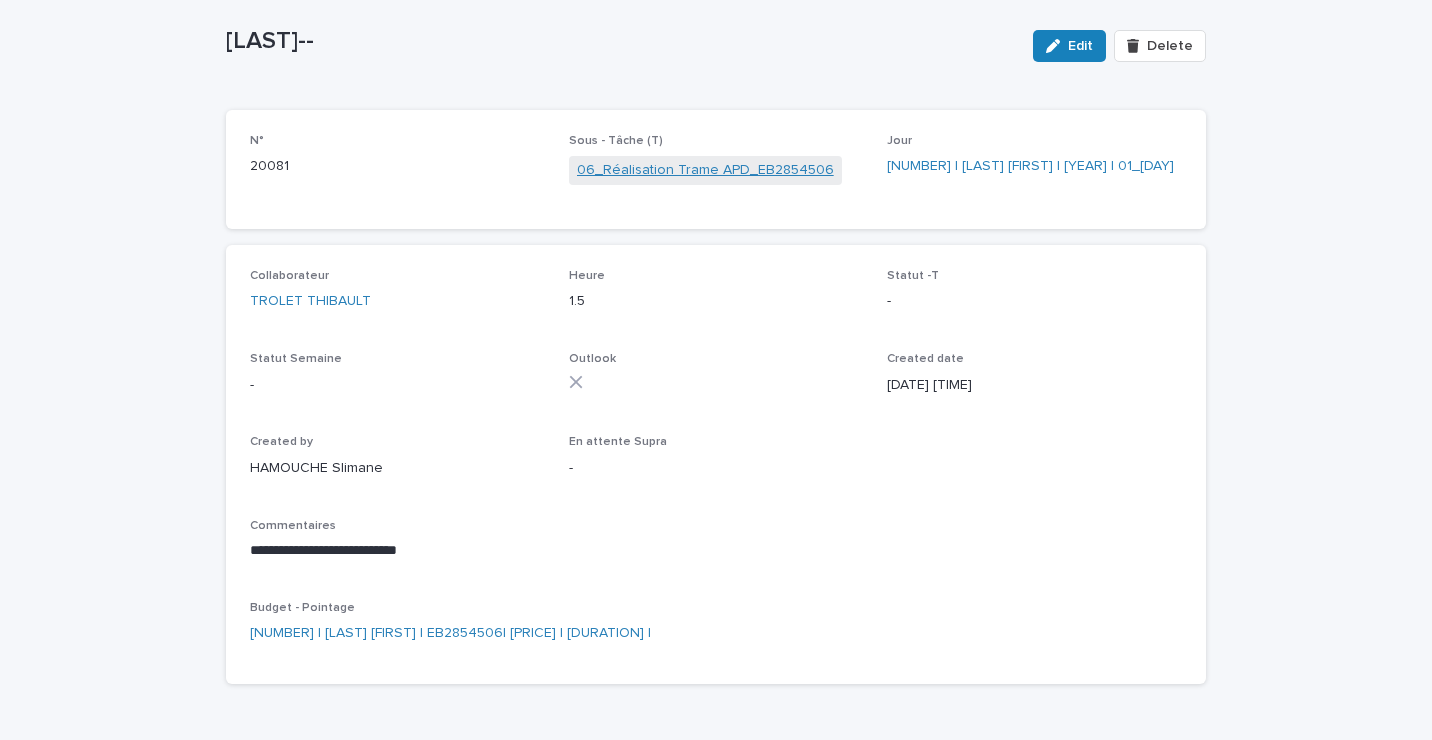 scroll, scrollTop: 0, scrollLeft: 0, axis: both 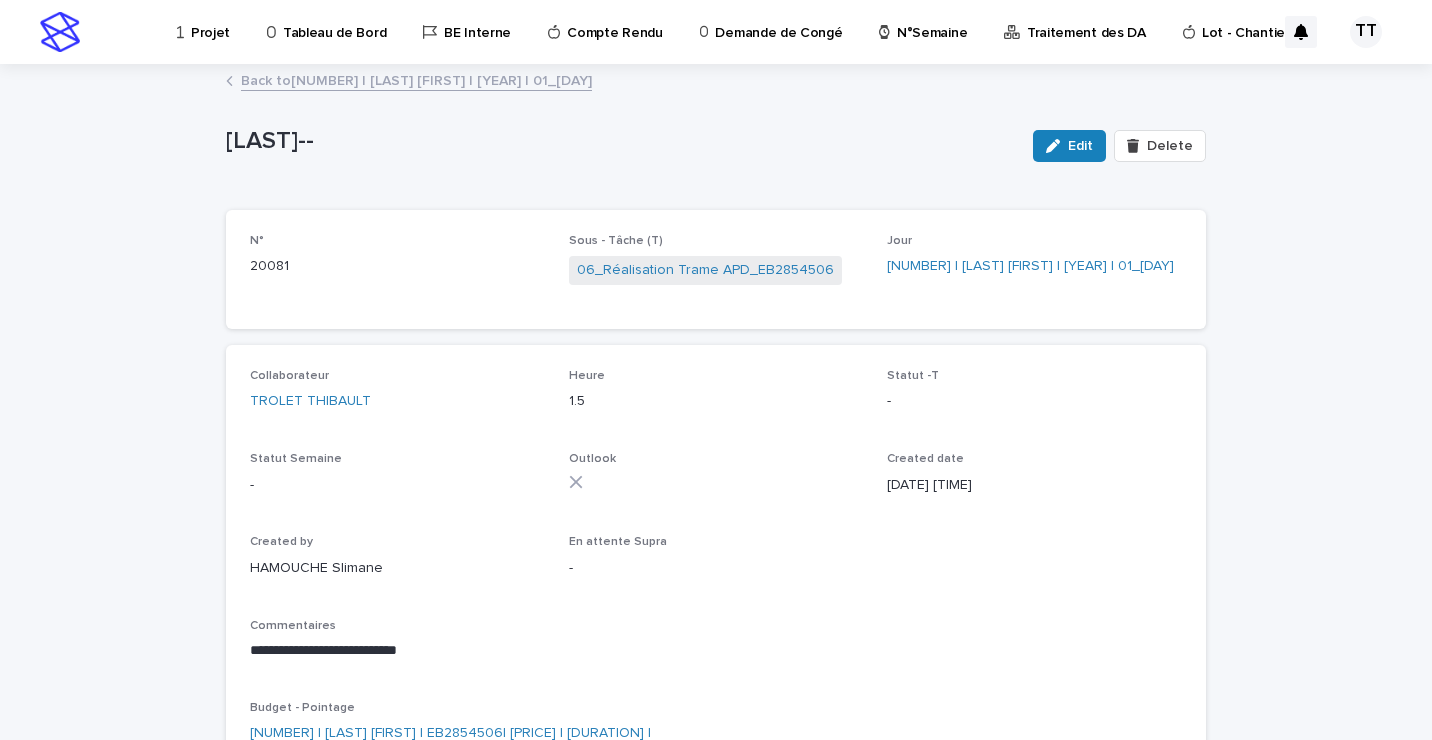 click on "Back to  [NUMBER] | [LAST] [FIRST] | [YEAR] | 01_[DAY]" at bounding box center (416, 79) 